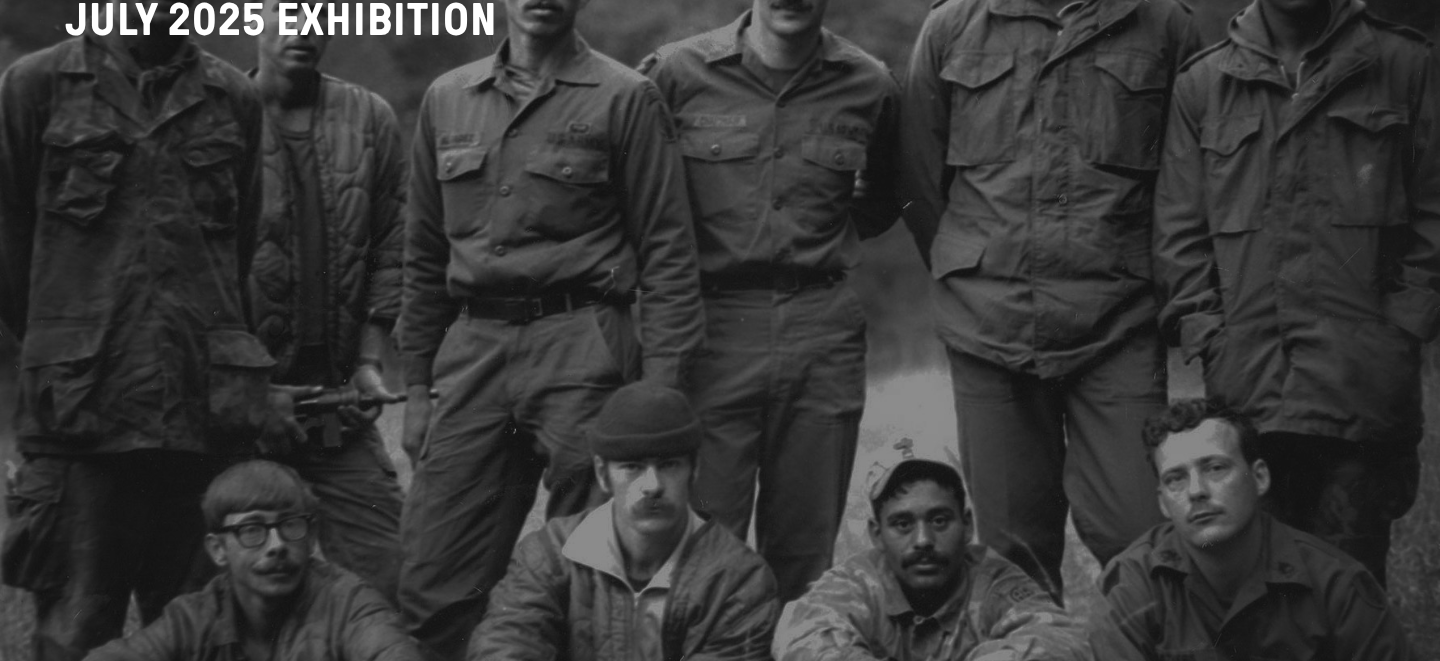 scroll, scrollTop: 0, scrollLeft: 0, axis: both 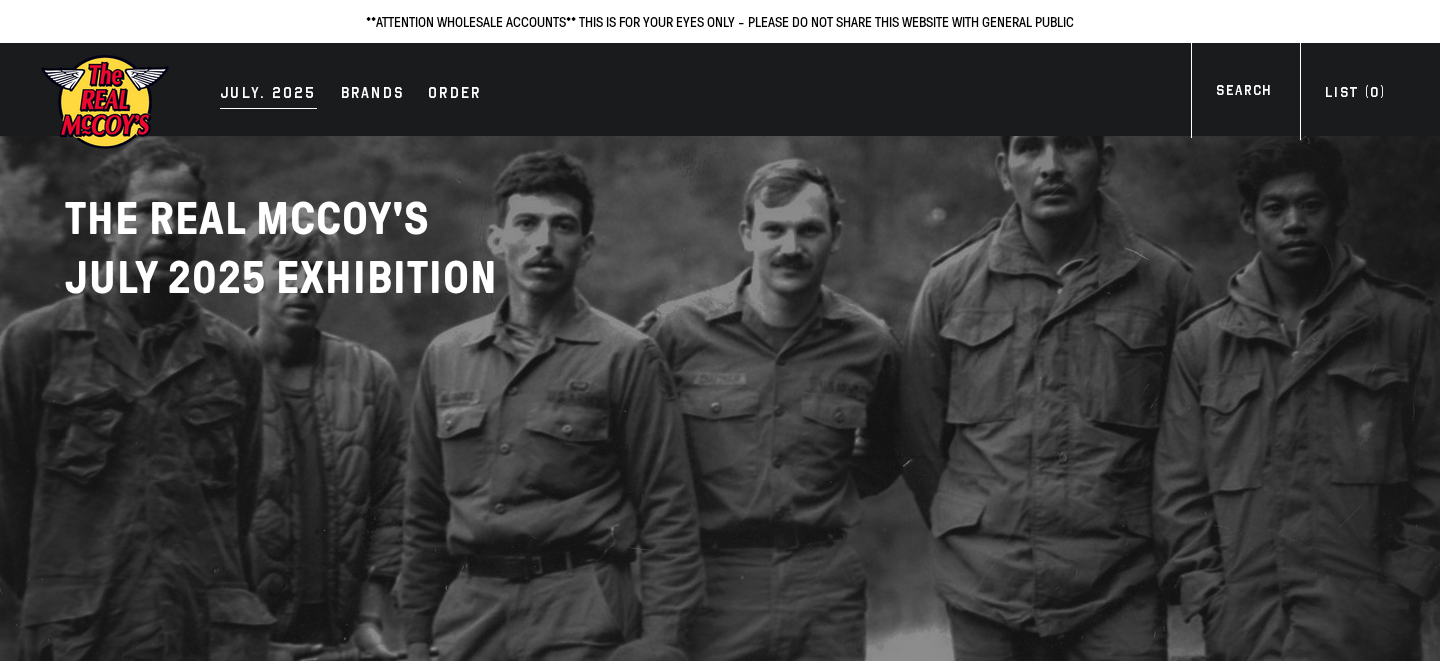 click on "JULY. 2025" at bounding box center (268, 95) 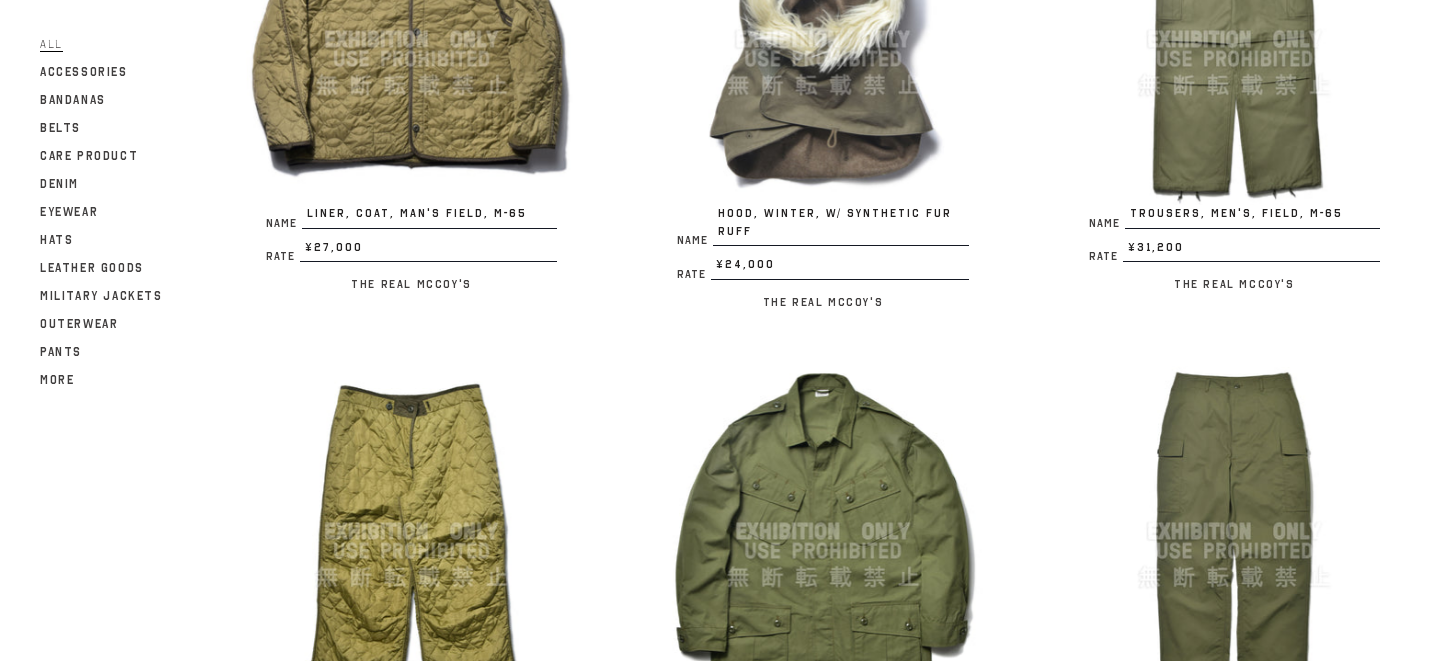 scroll, scrollTop: 658, scrollLeft: 0, axis: vertical 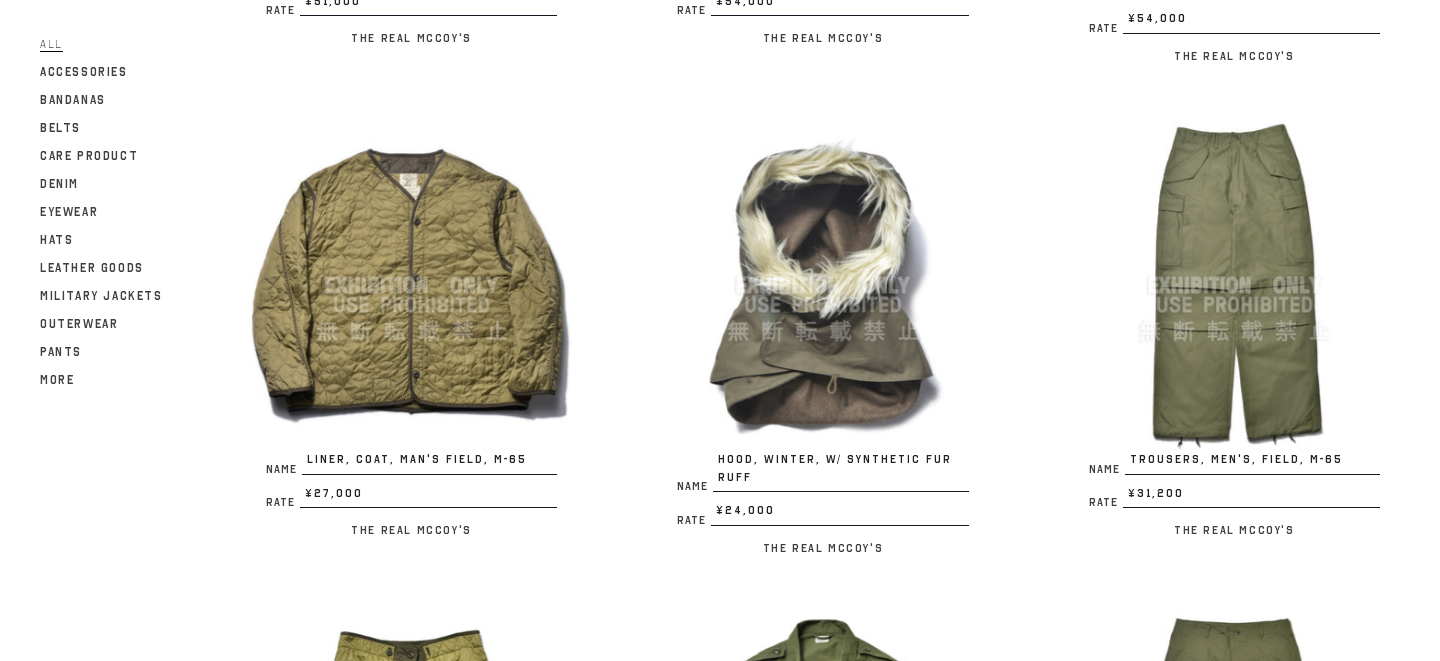 click at bounding box center (411, 285) 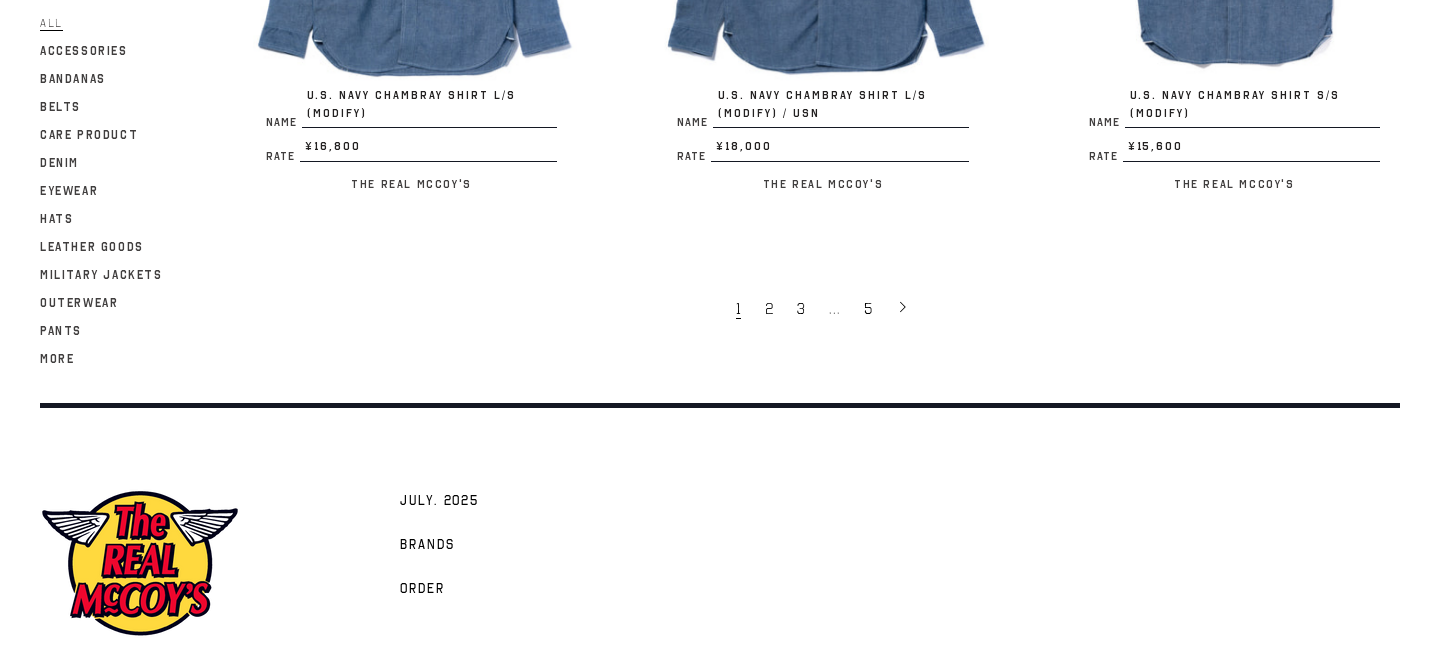 scroll, scrollTop: 3990, scrollLeft: 0, axis: vertical 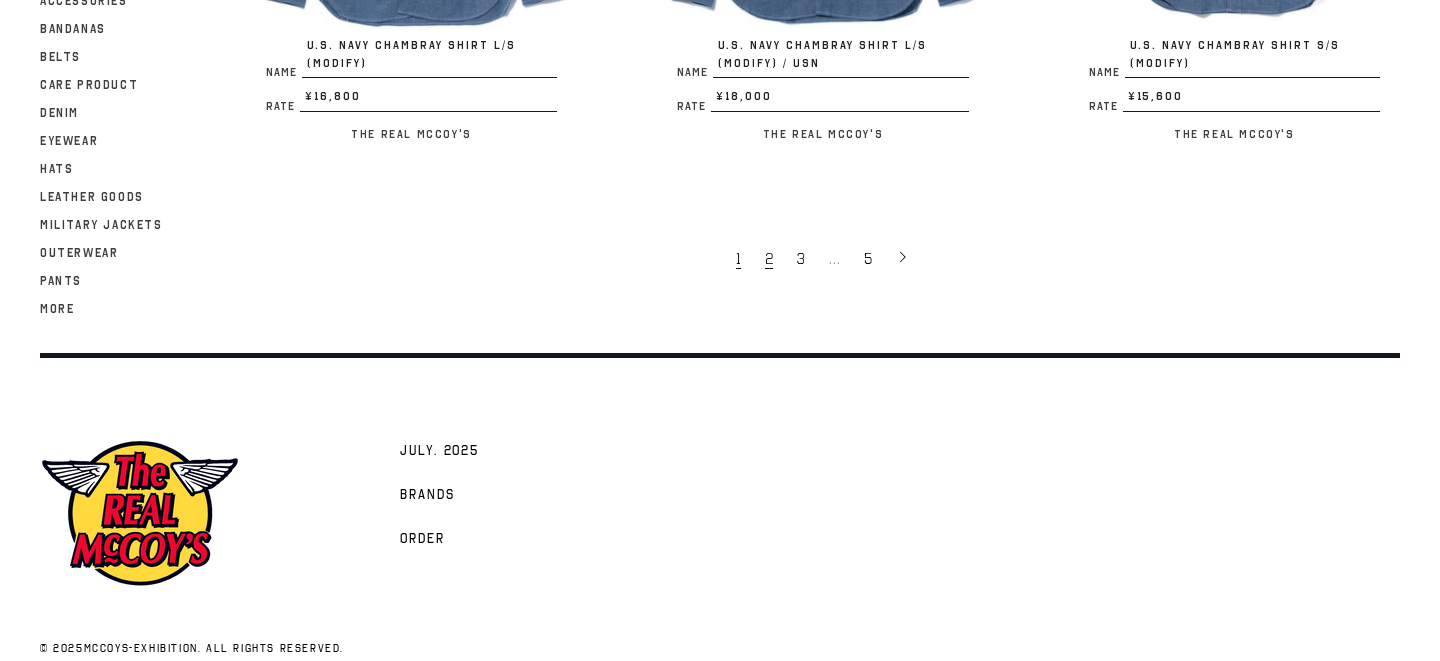 click on "2" at bounding box center (769, 259) 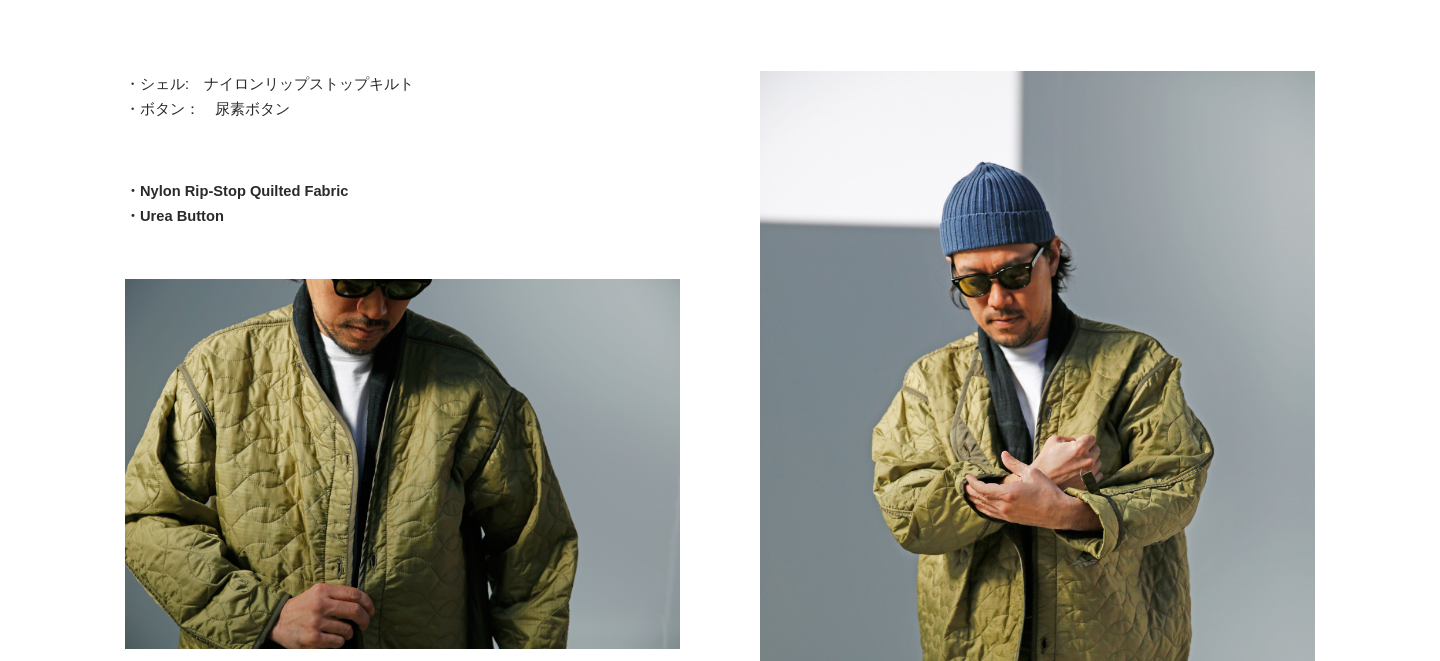 scroll, scrollTop: 511, scrollLeft: 0, axis: vertical 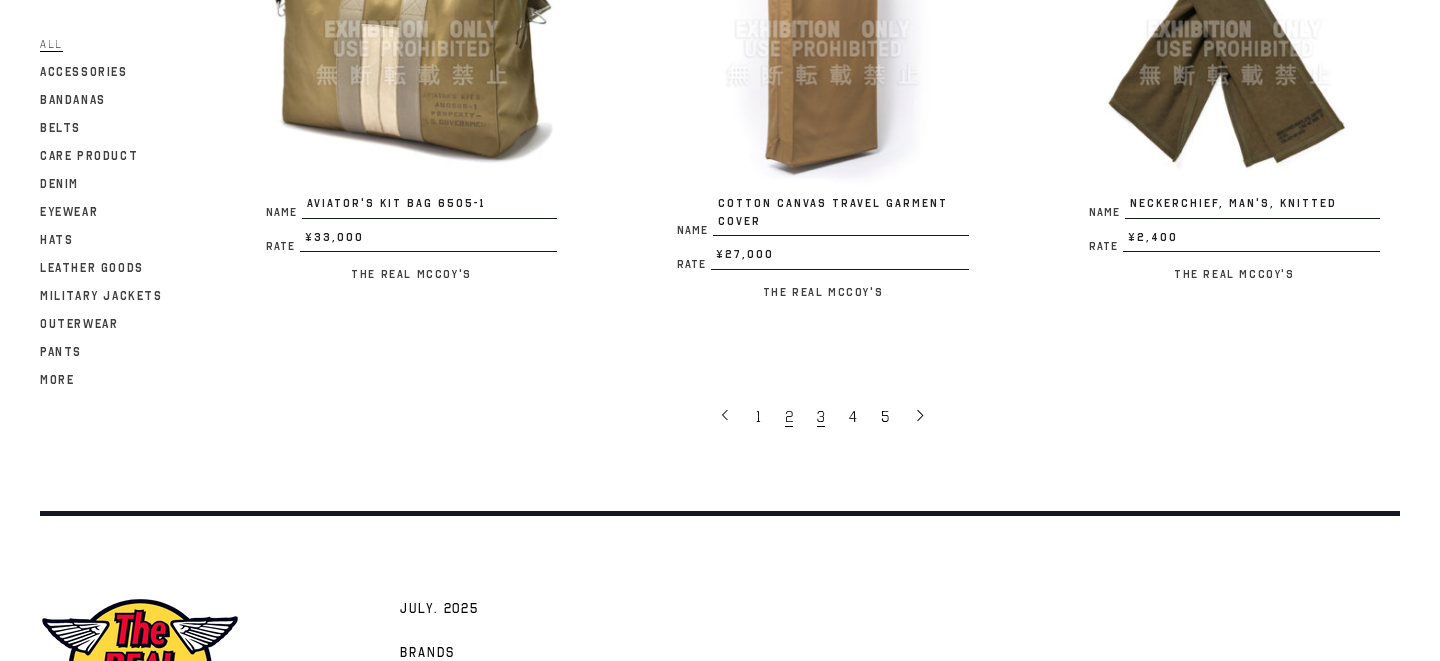 click on "3" at bounding box center (821, 417) 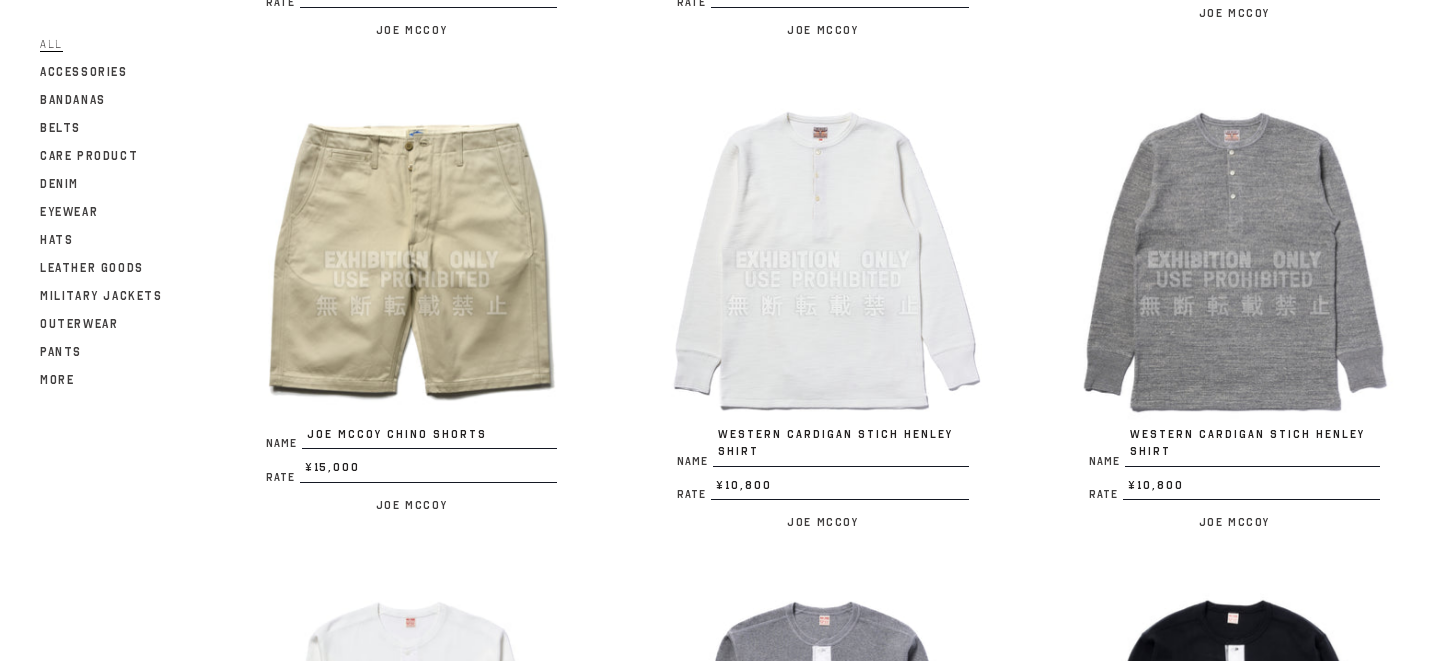 scroll, scrollTop: 1666, scrollLeft: 0, axis: vertical 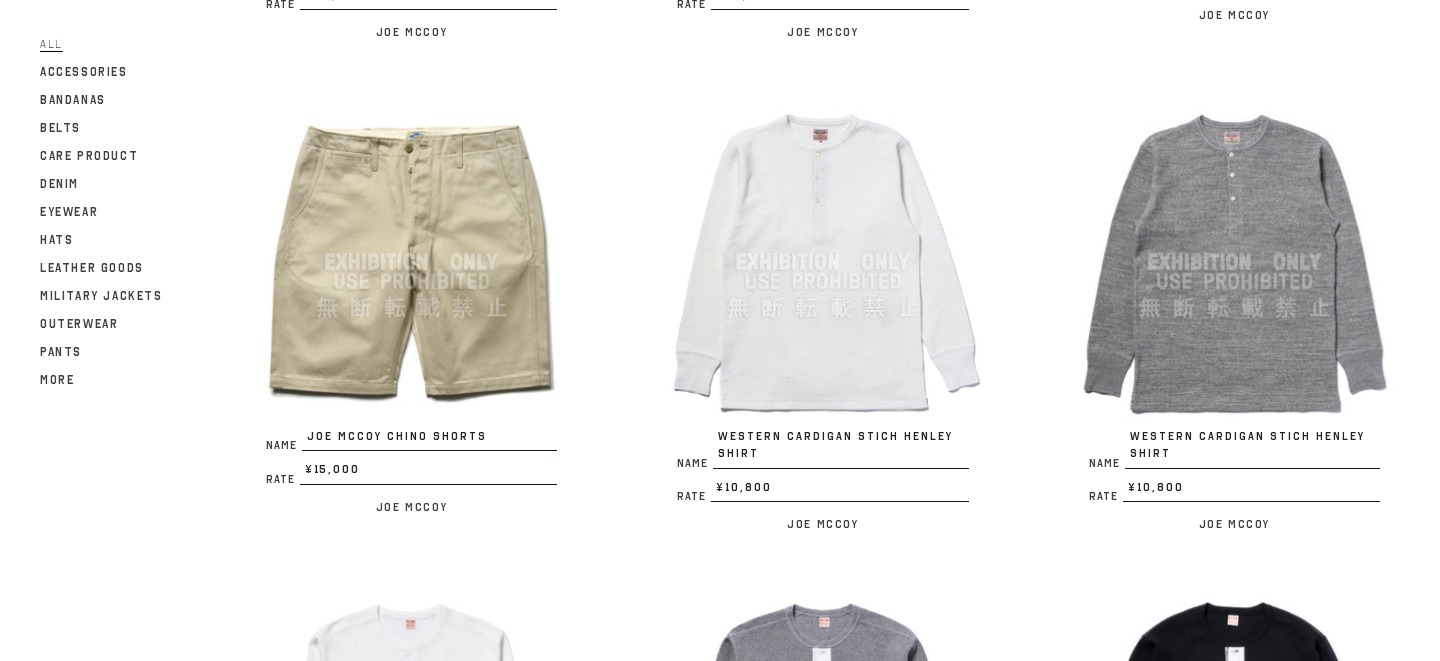 click at bounding box center (822, 261) 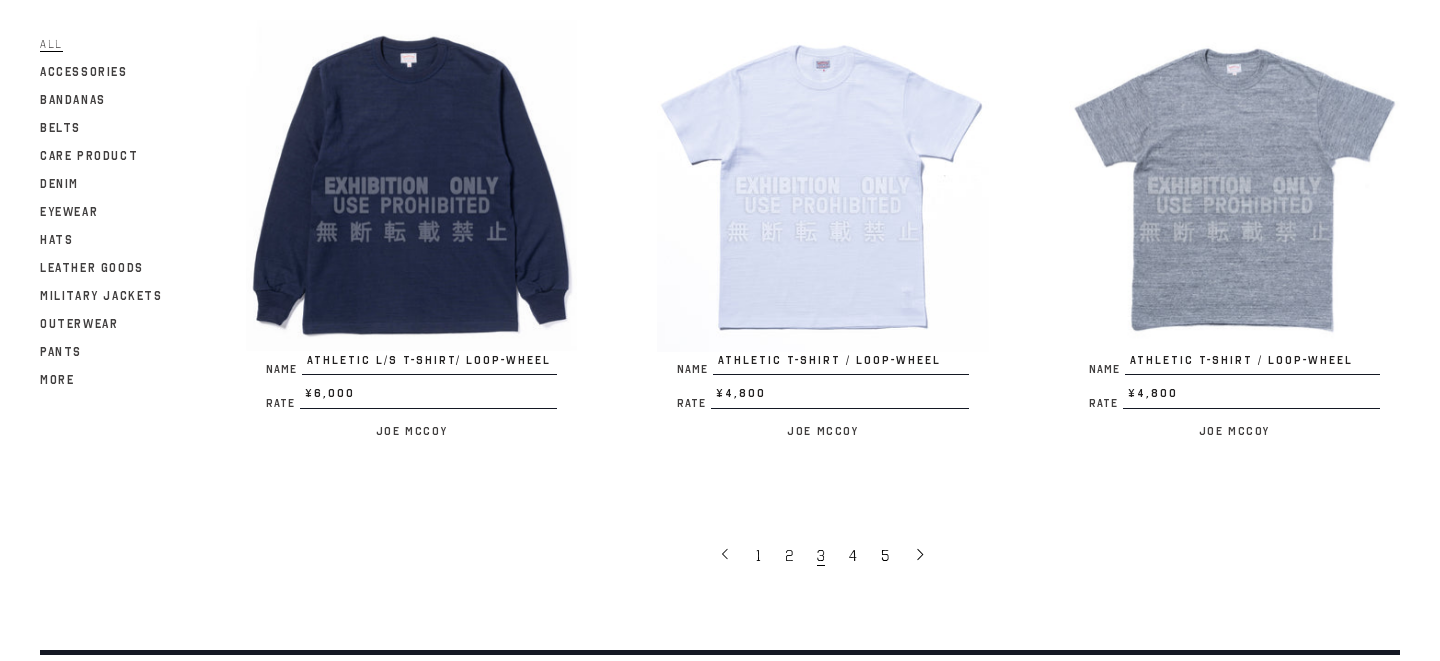 scroll, scrollTop: 3698, scrollLeft: 0, axis: vertical 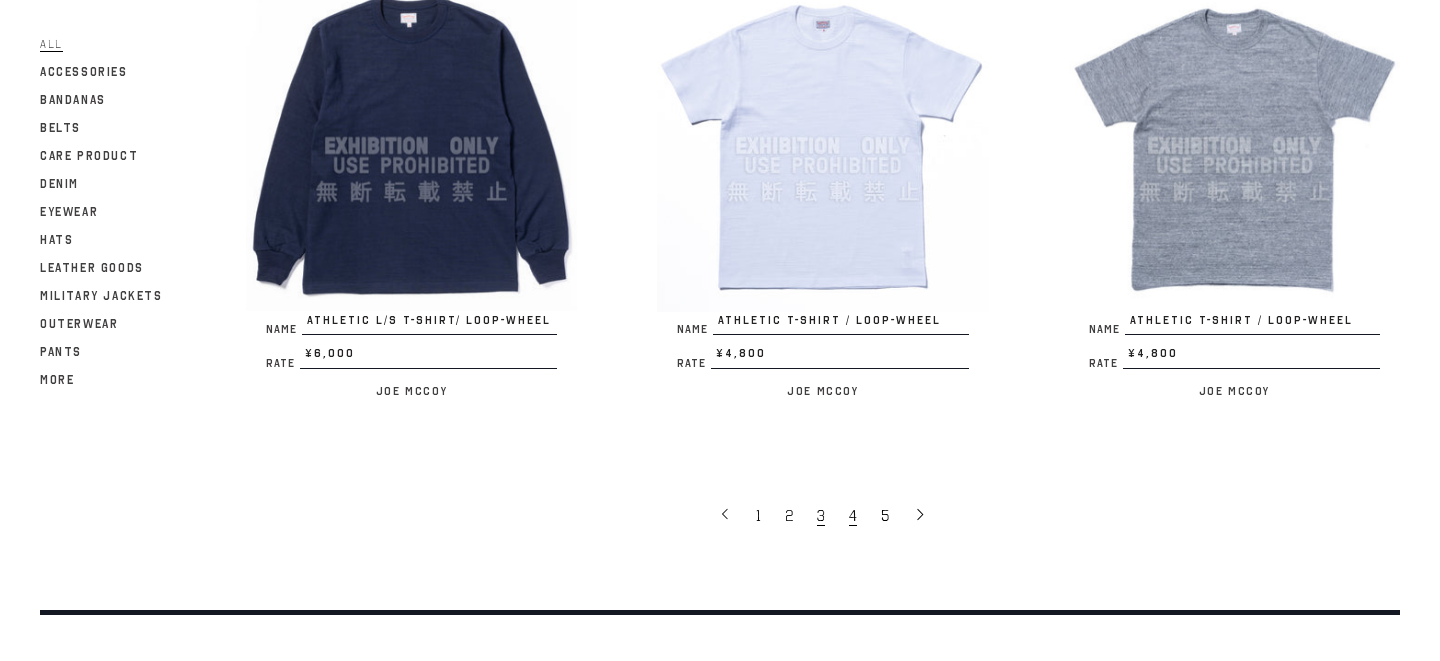 click on "4" at bounding box center (853, 516) 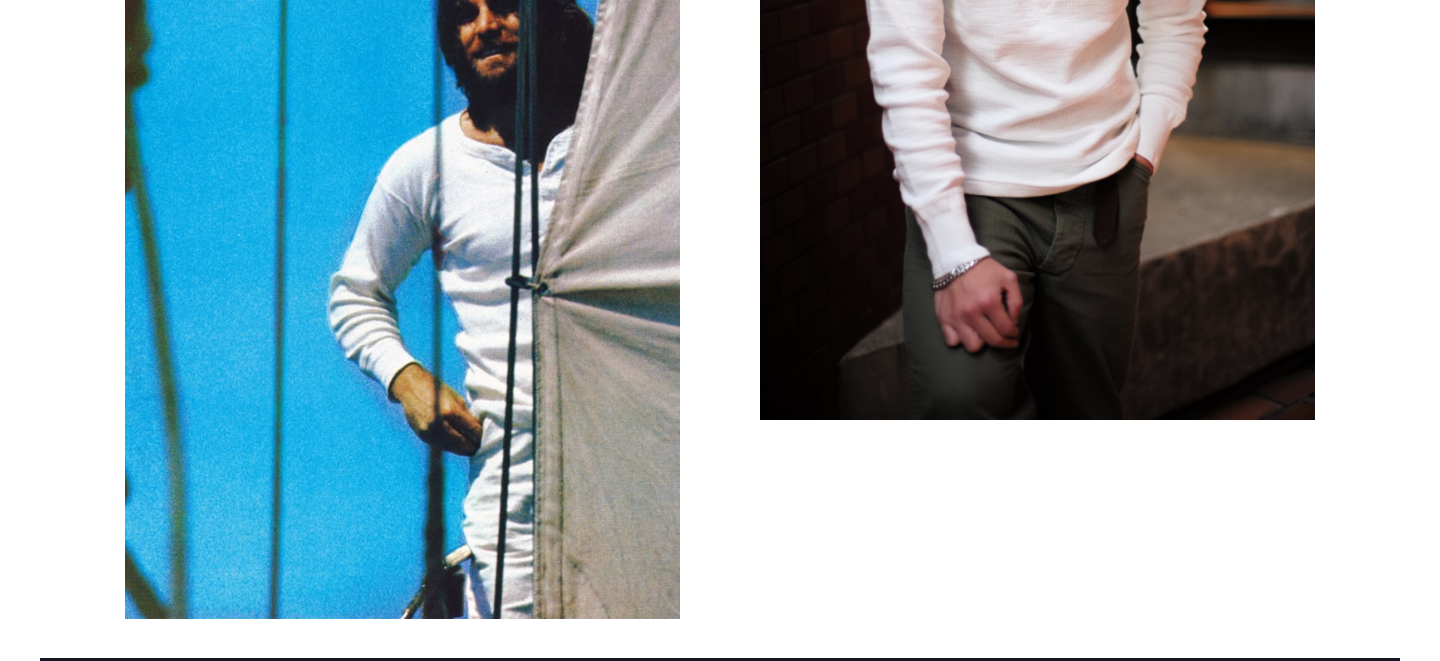 scroll, scrollTop: 1512, scrollLeft: 0, axis: vertical 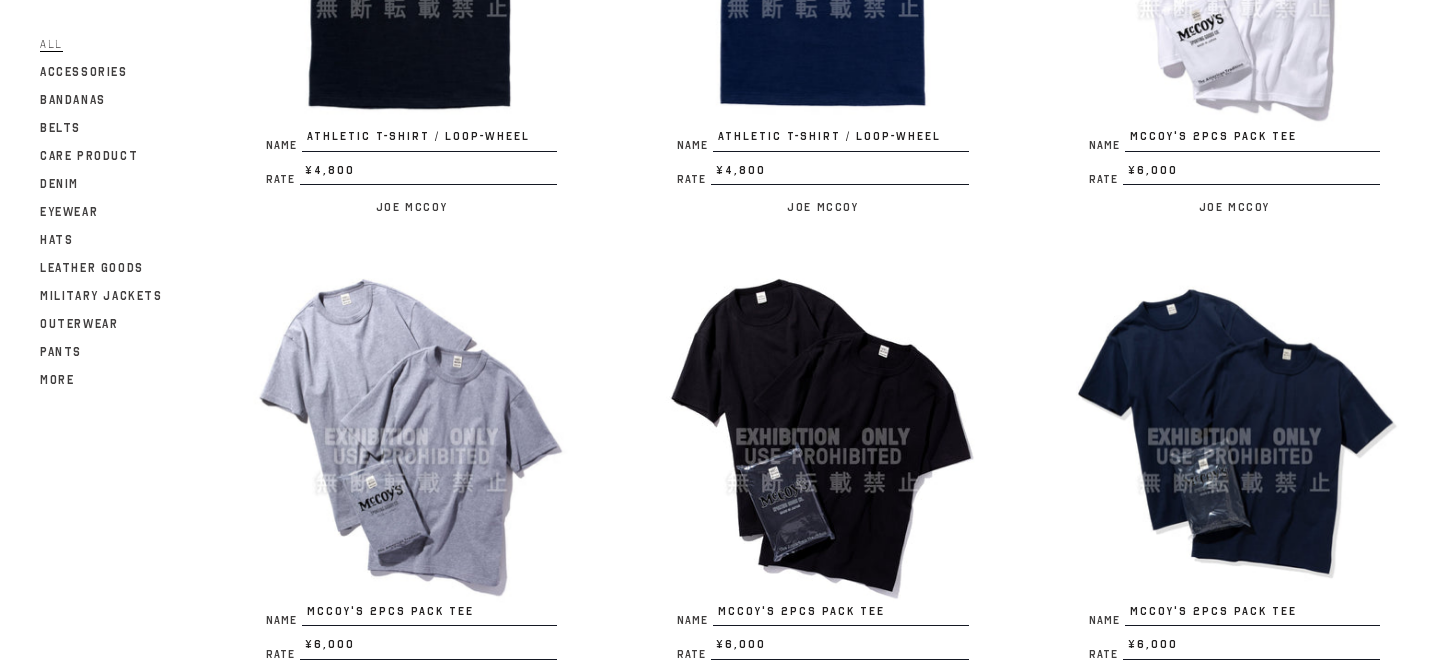 click at bounding box center [822, 436] 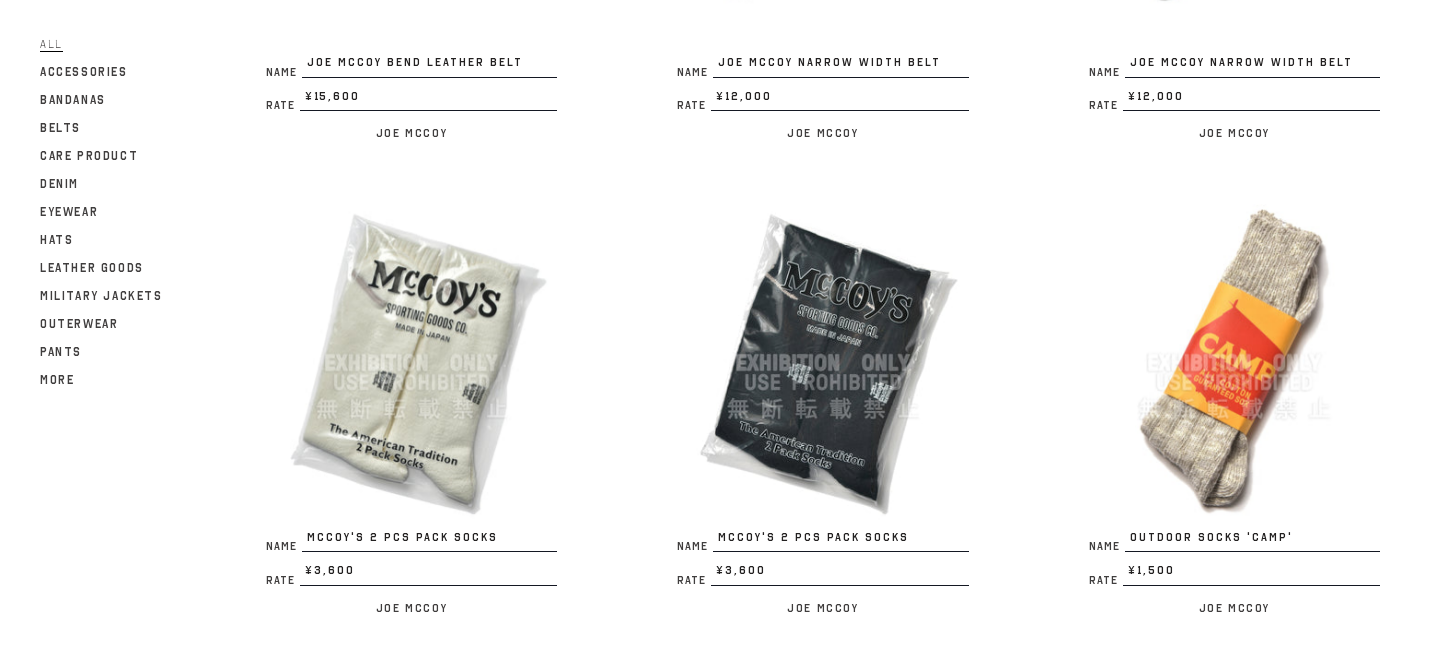 scroll, scrollTop: 3697, scrollLeft: 0, axis: vertical 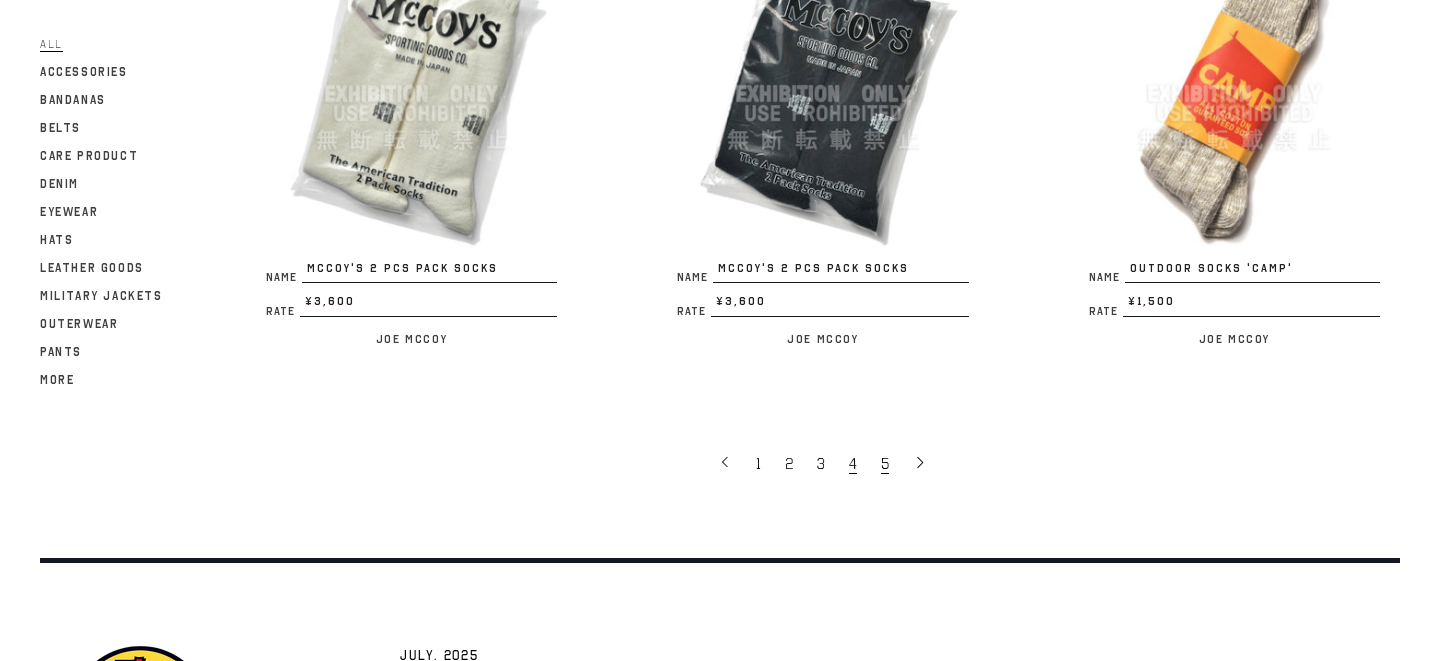 click on "5" at bounding box center (887, 463) 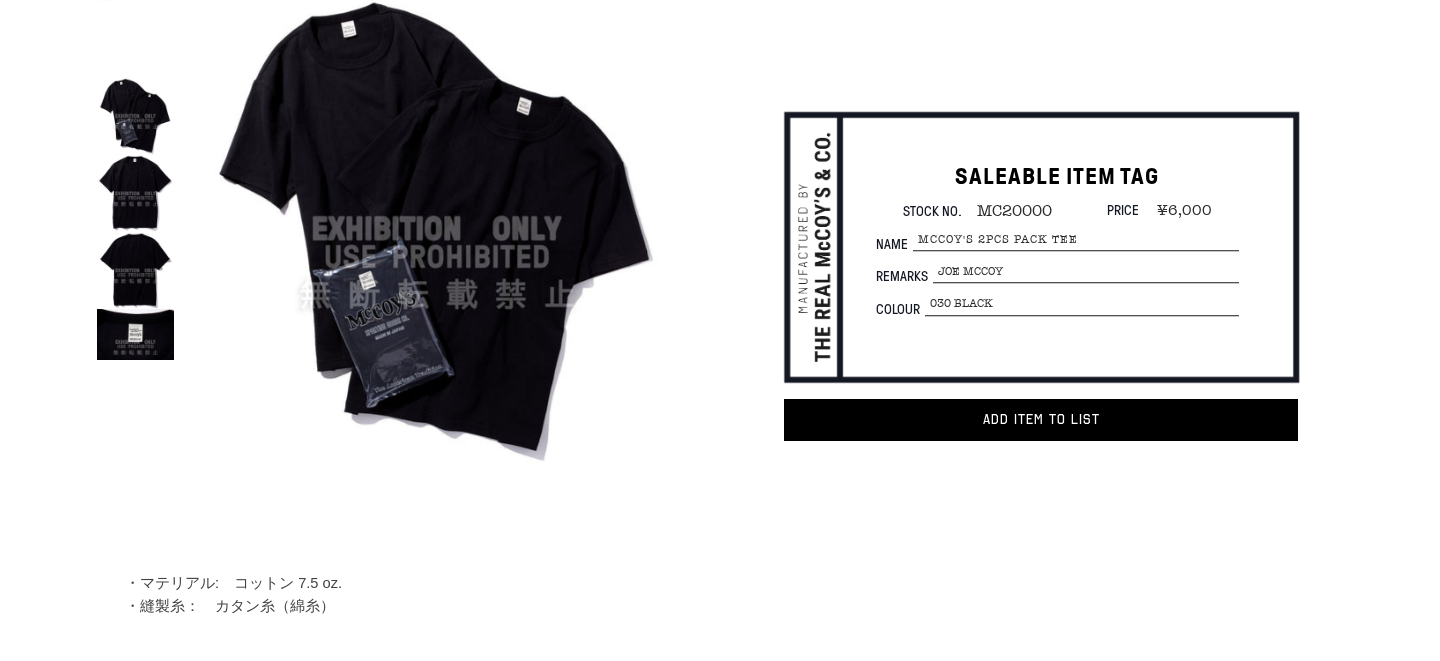 scroll, scrollTop: 140, scrollLeft: 0, axis: vertical 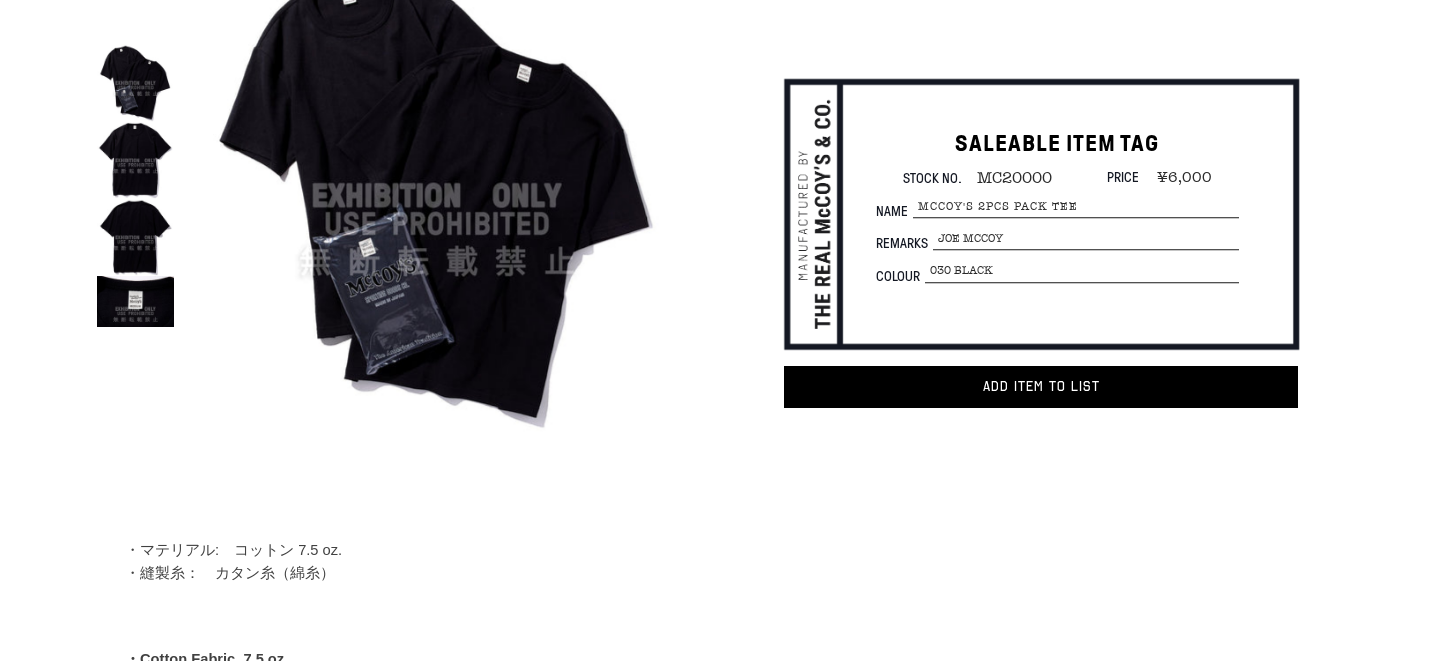 click at bounding box center [135, 301] 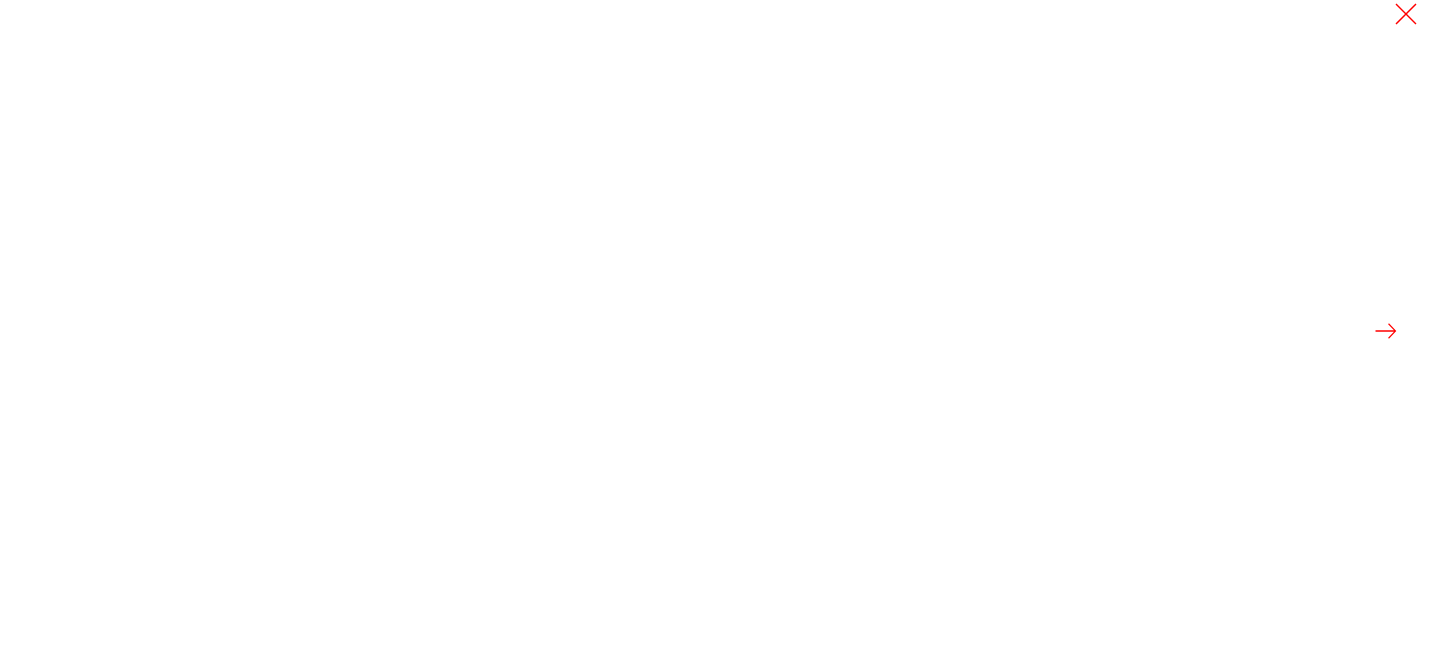 scroll, scrollTop: 60, scrollLeft: 0, axis: vertical 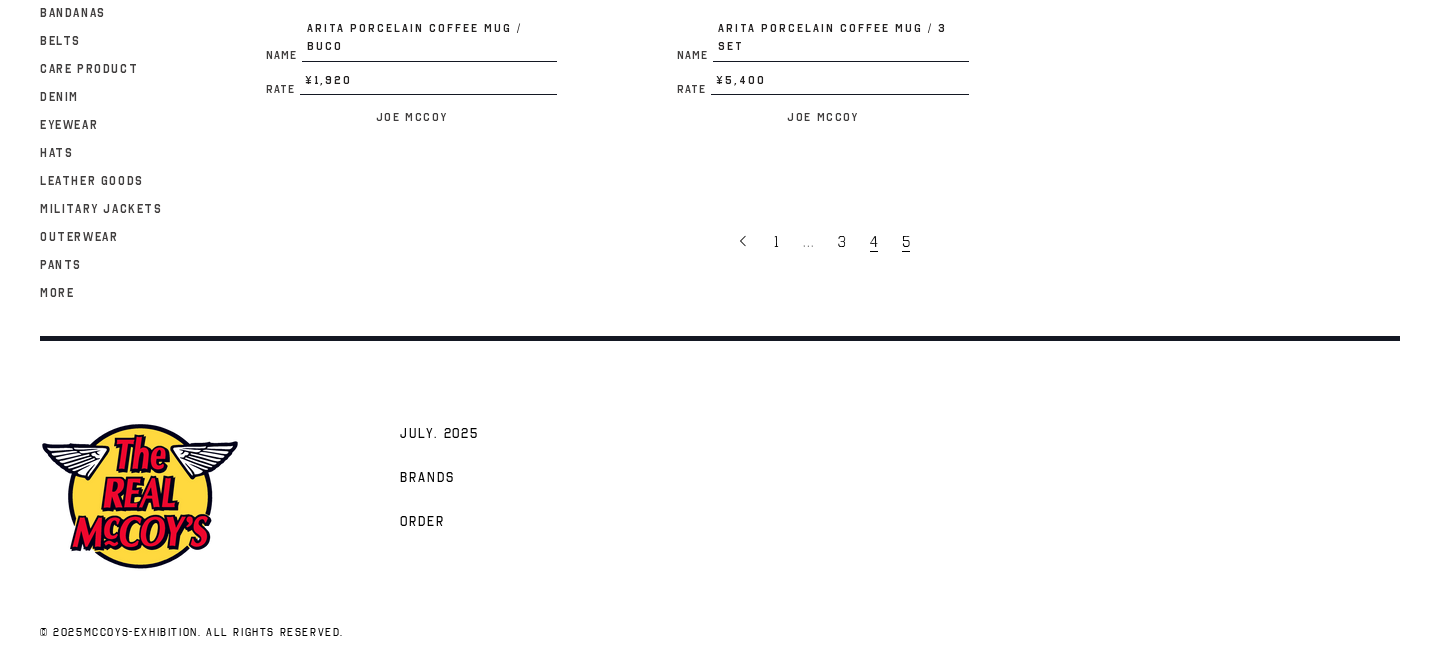 click on "4" at bounding box center [876, 241] 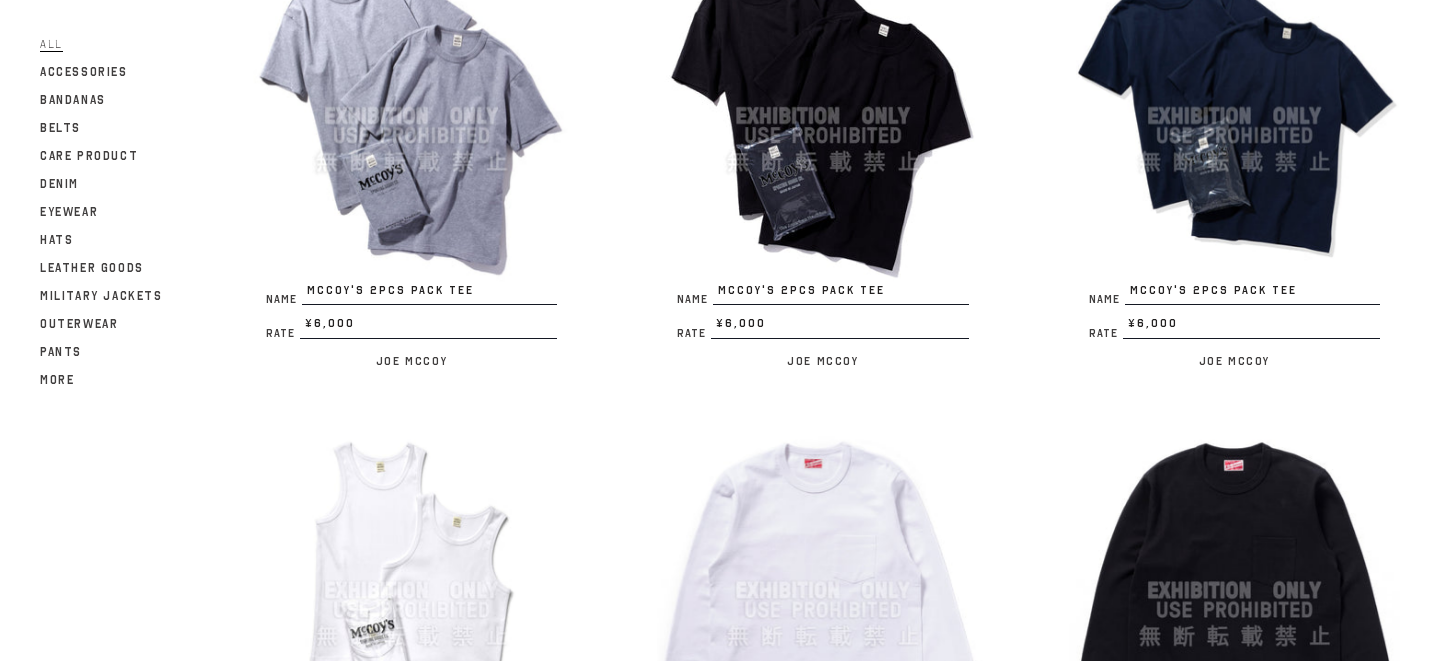 scroll, scrollTop: 827, scrollLeft: 0, axis: vertical 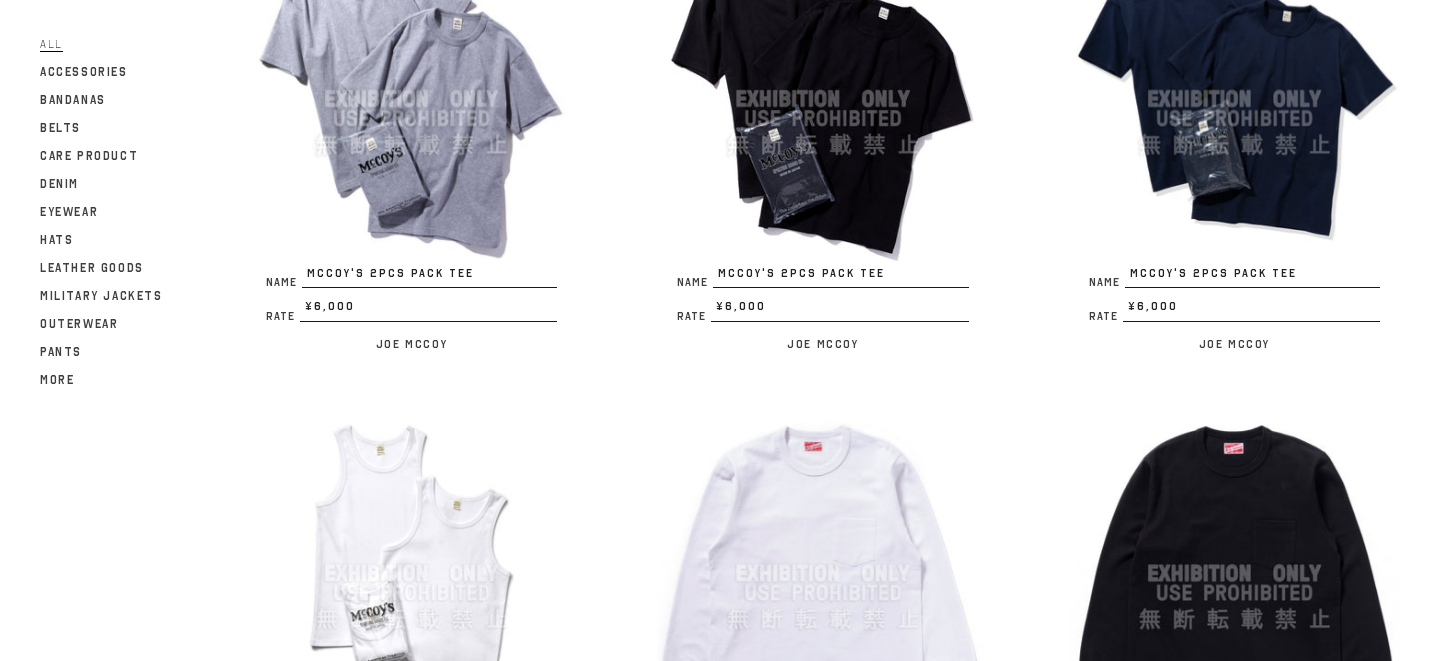 click at bounding box center [411, 573] 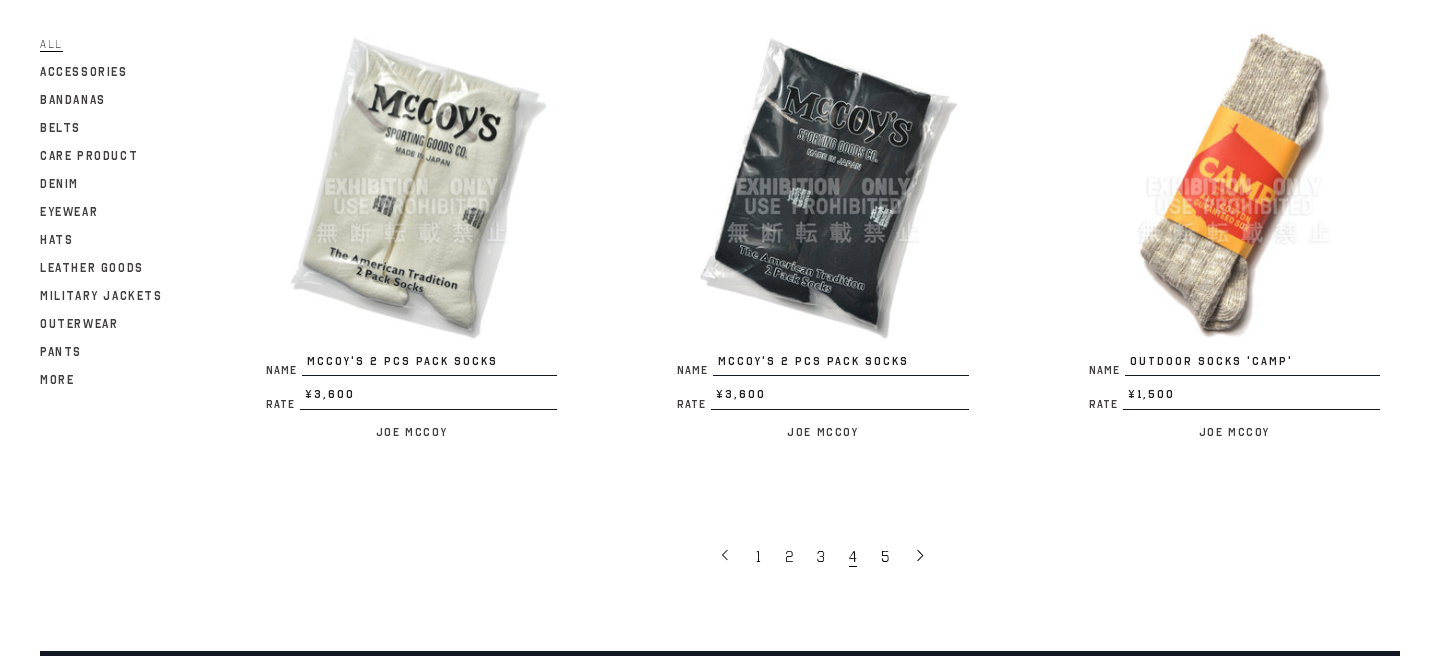 scroll, scrollTop: 3605, scrollLeft: 0, axis: vertical 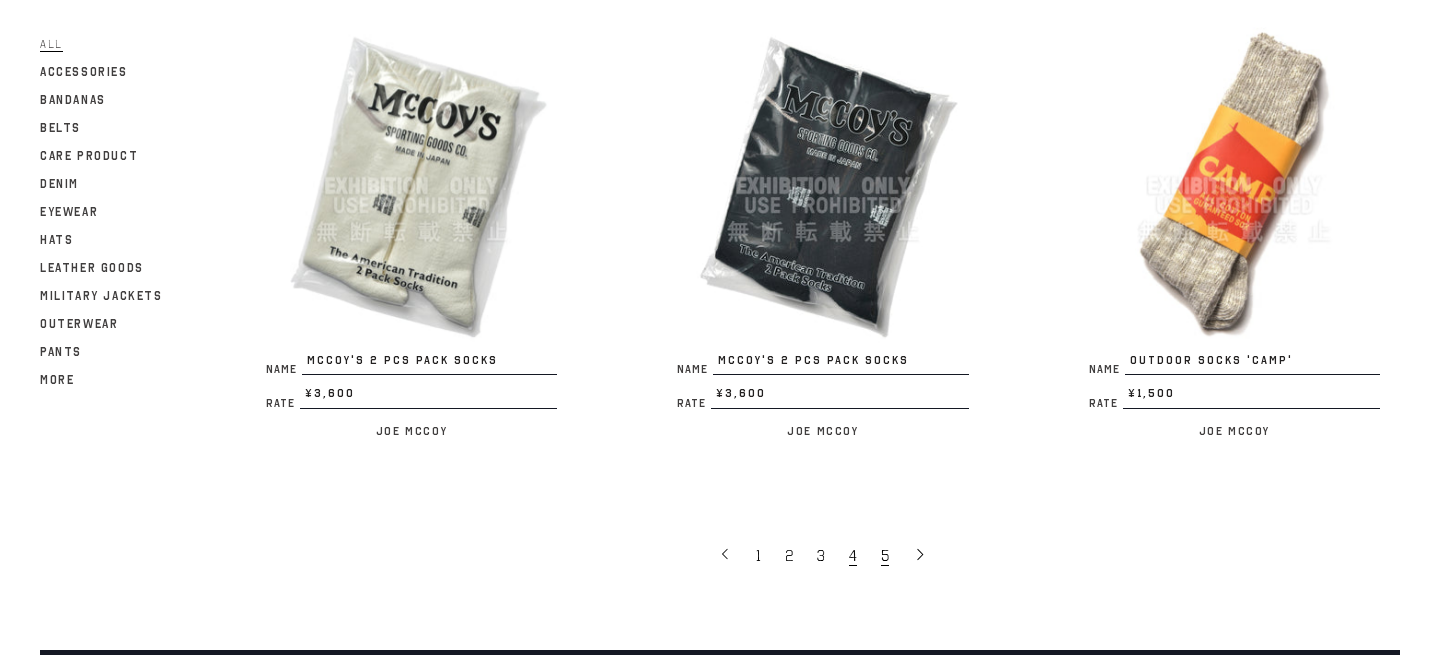click on "5" at bounding box center [887, 555] 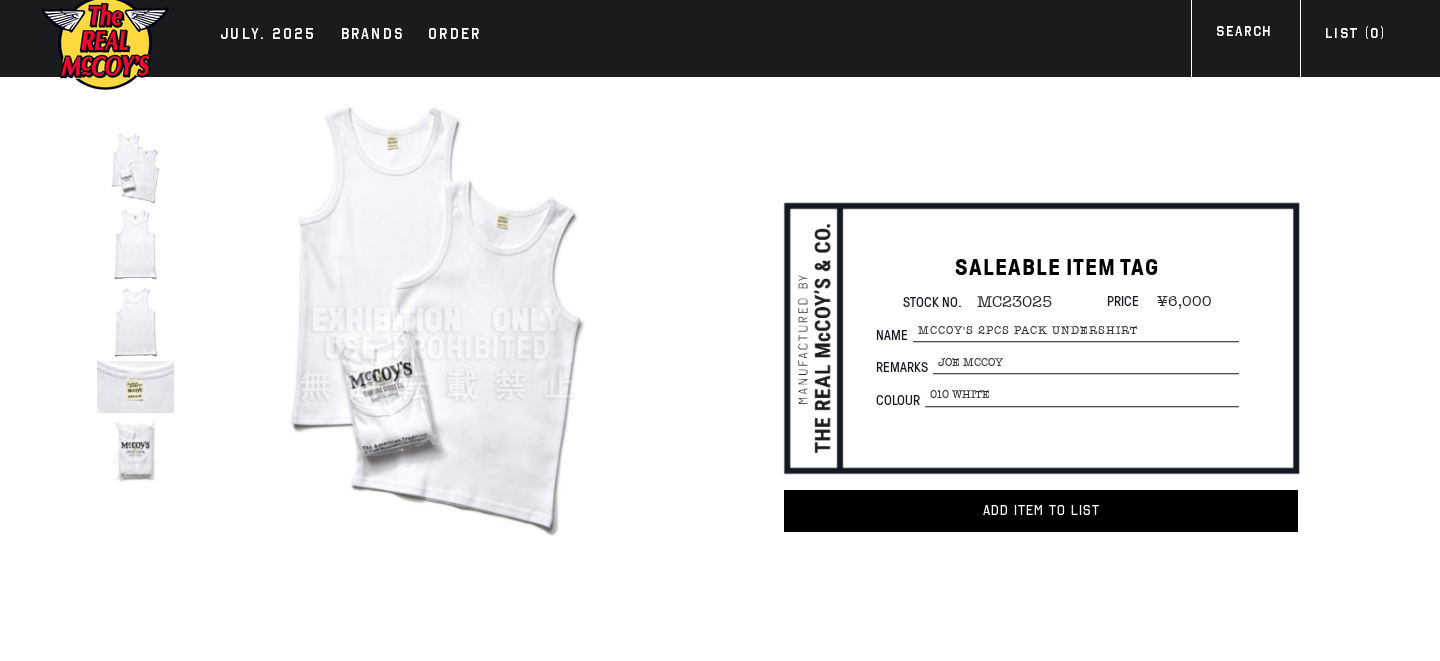 scroll, scrollTop: 17, scrollLeft: 0, axis: vertical 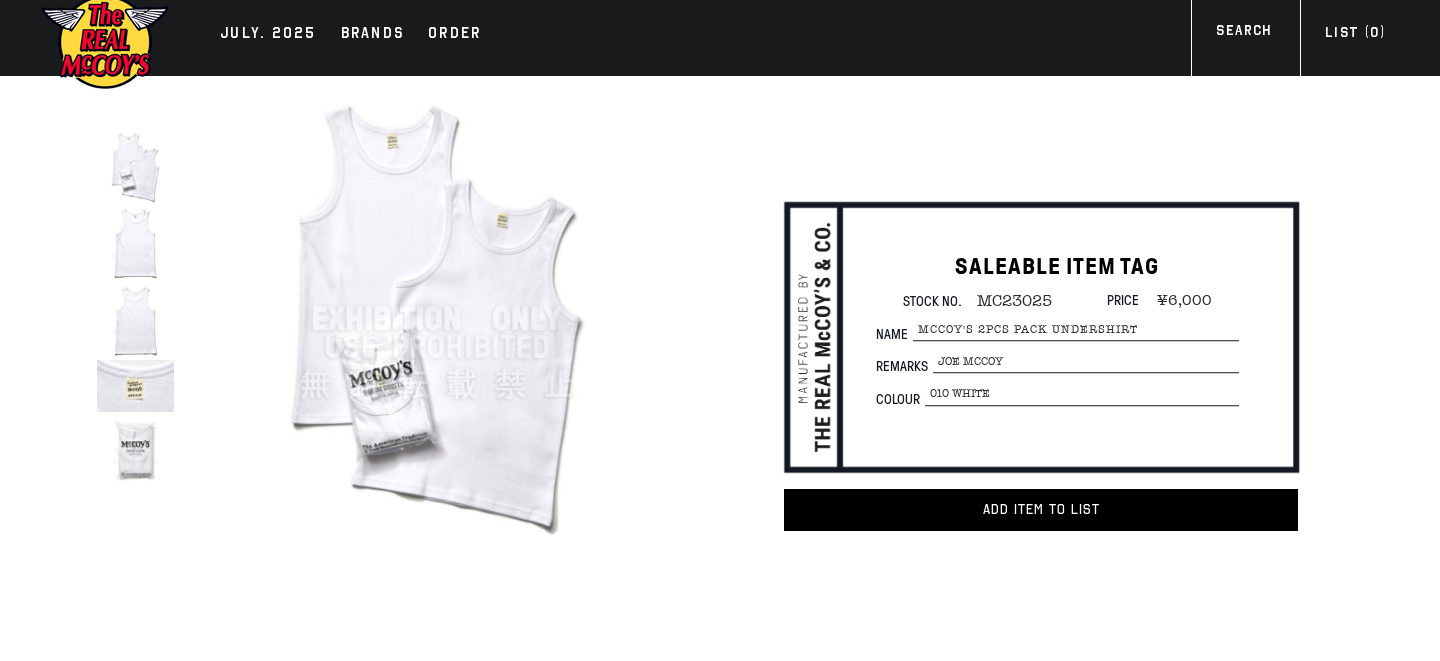 click at bounding box center (135, 385) 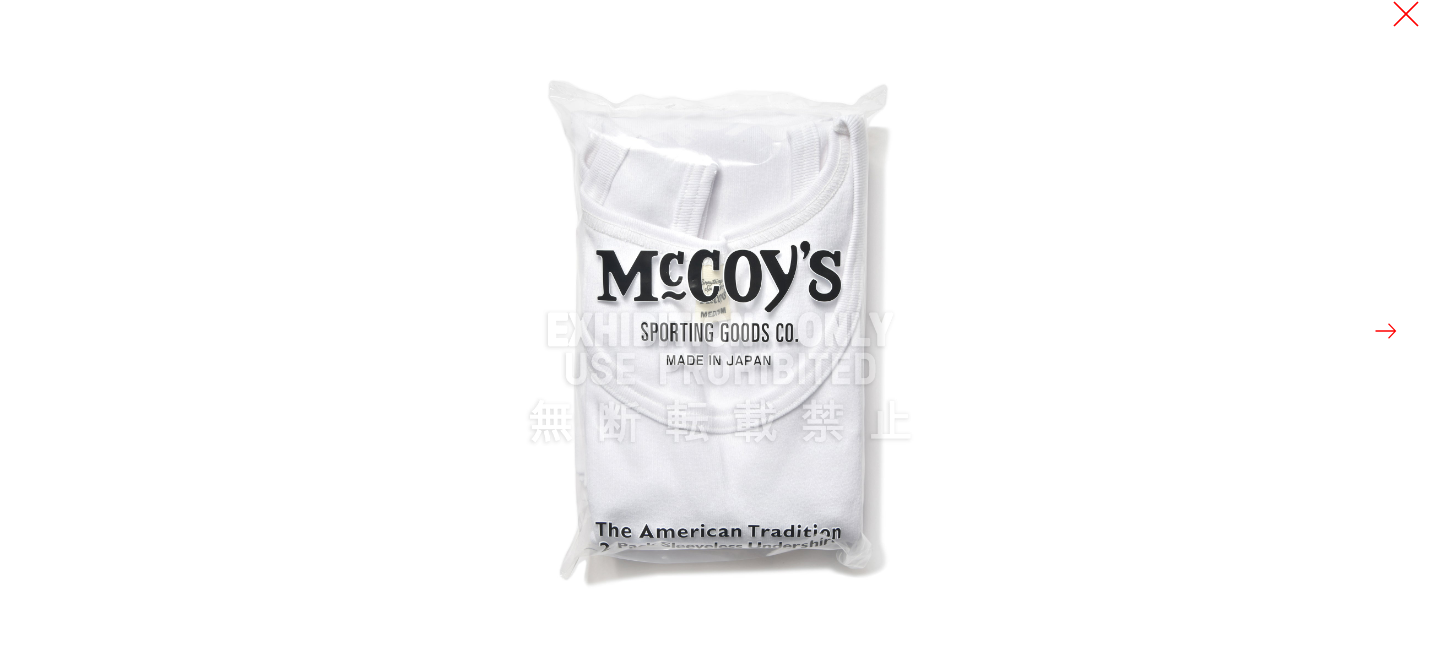 click at bounding box center [1406, 14] 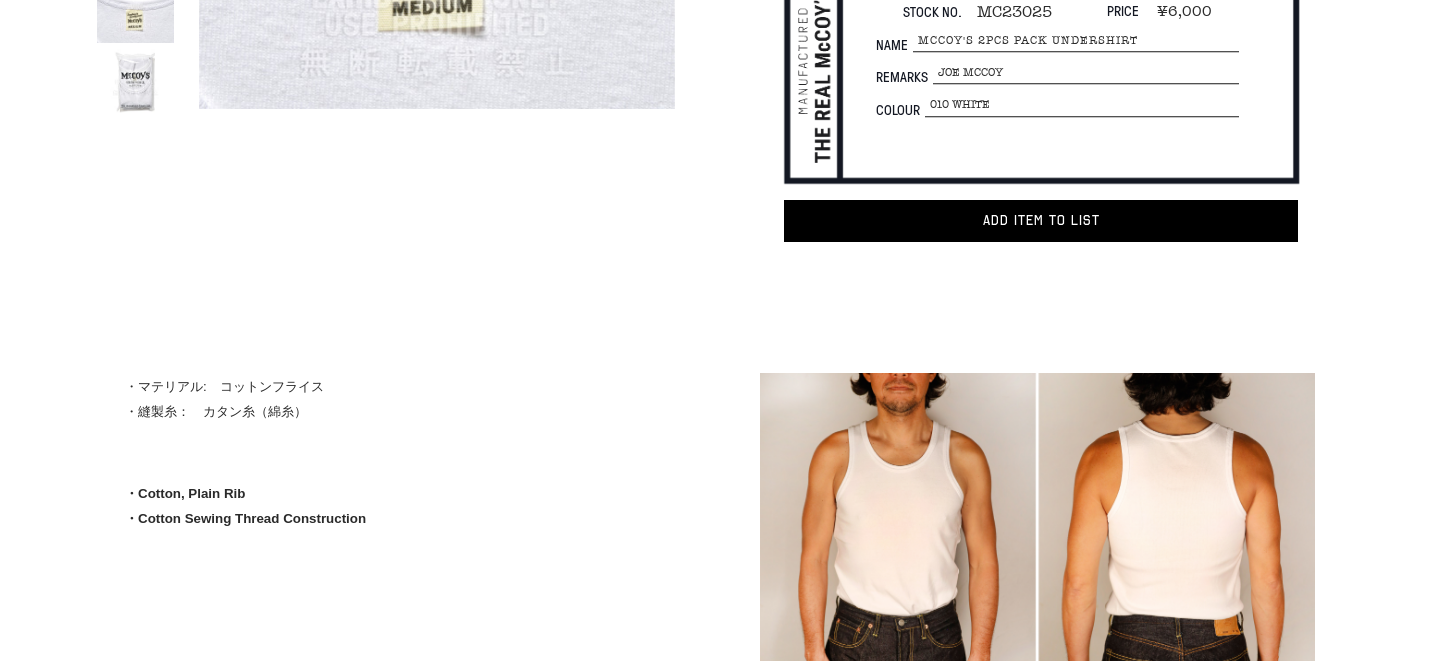 scroll, scrollTop: 0, scrollLeft: 0, axis: both 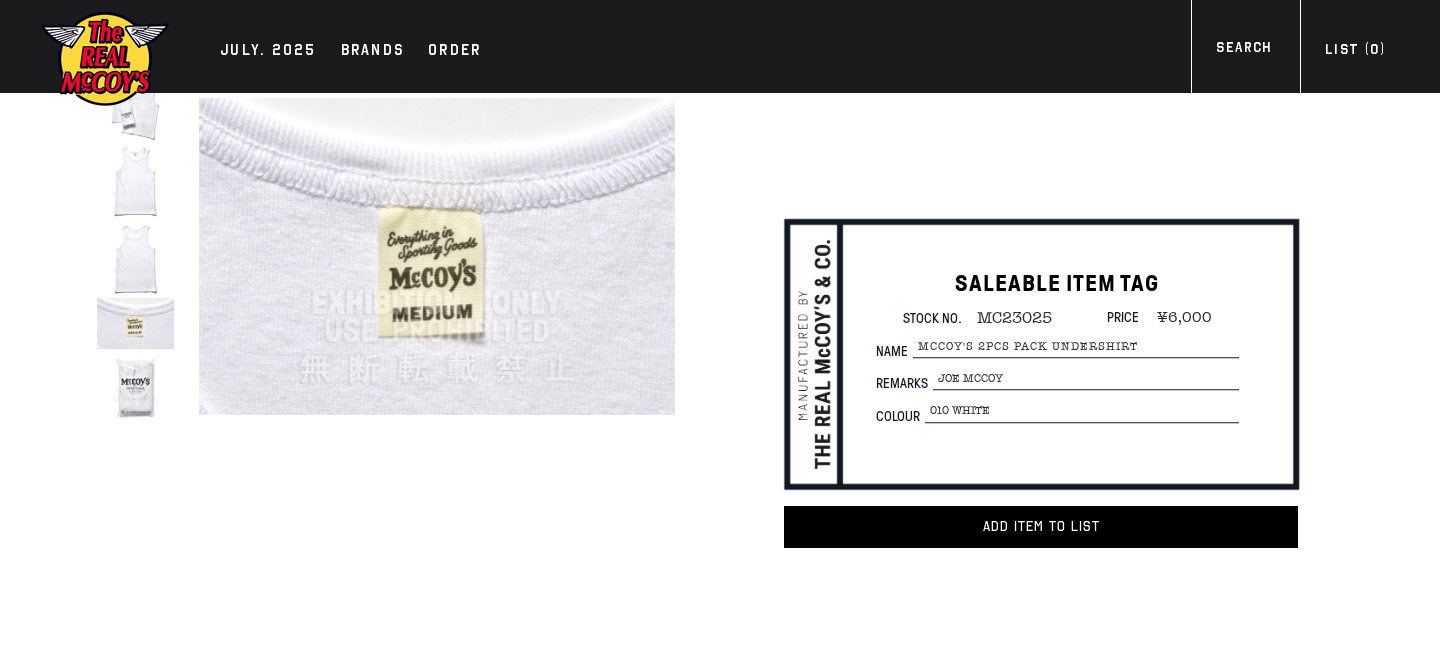 click at bounding box center (135, 259) 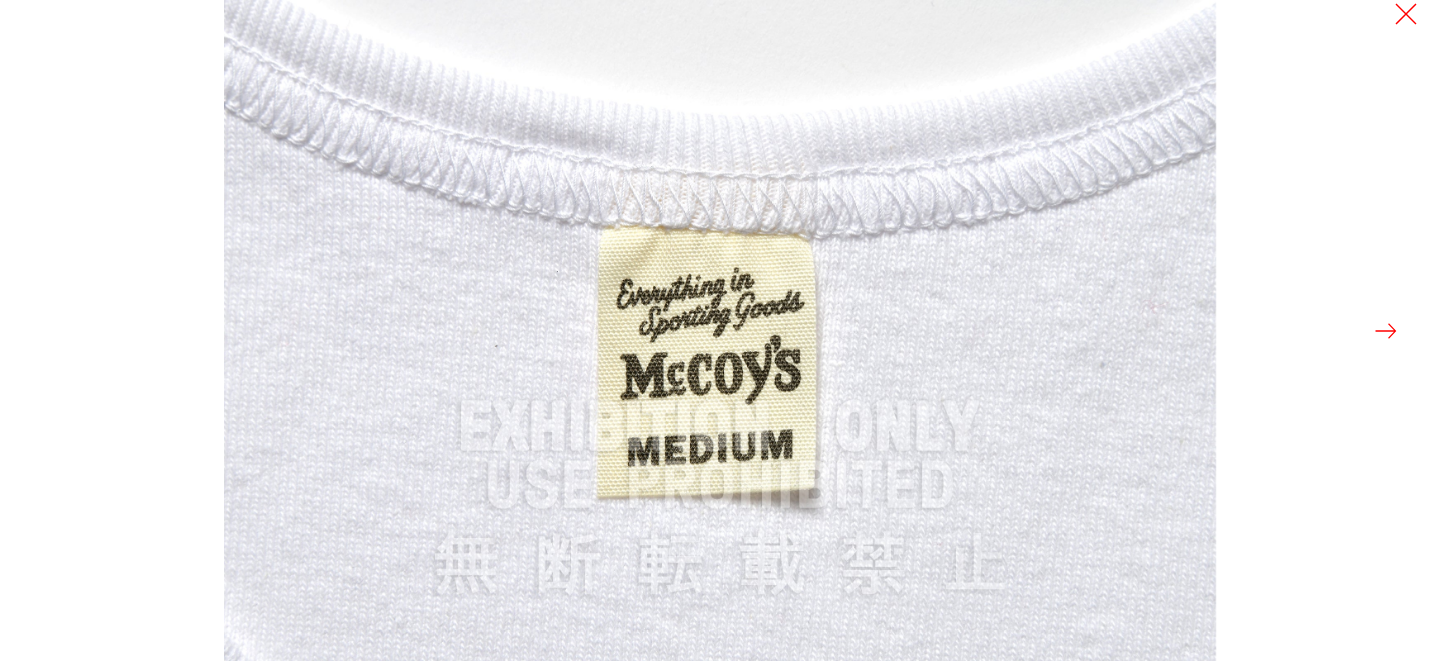 click at bounding box center (720, 330) 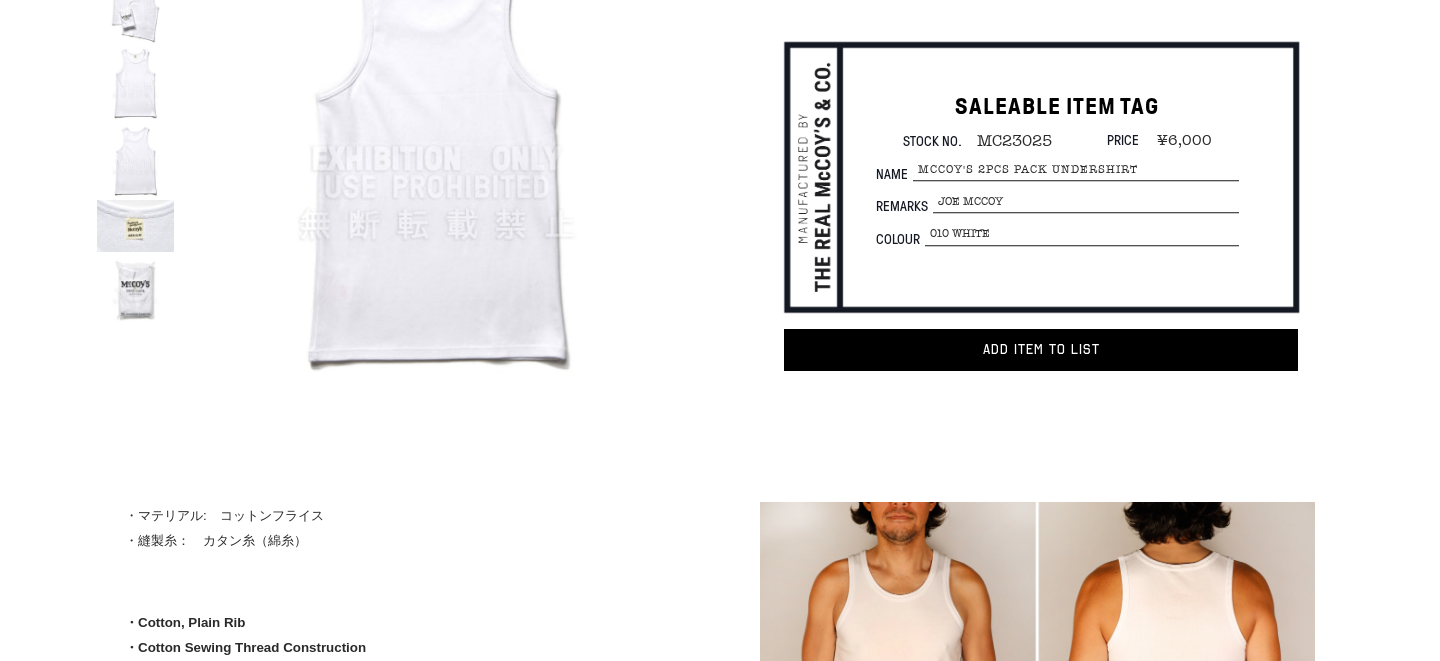 scroll, scrollTop: 639, scrollLeft: 0, axis: vertical 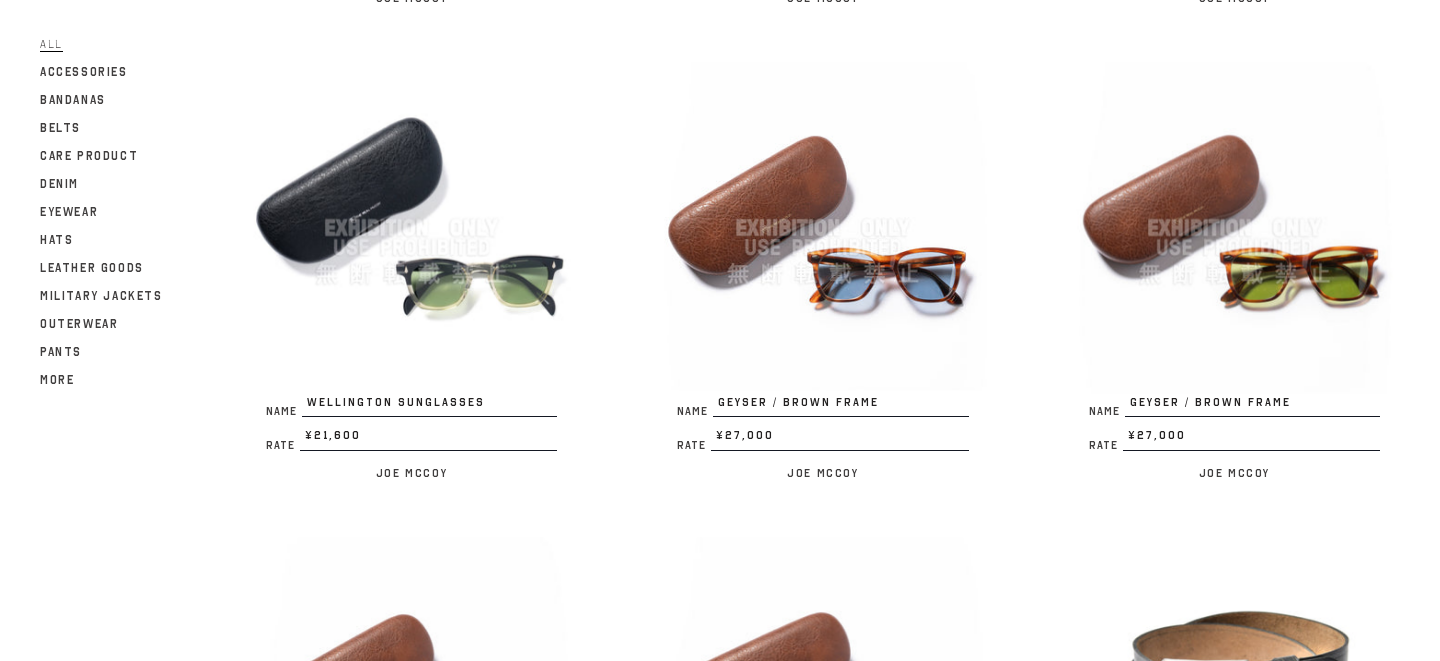 click at bounding box center (411, 227) 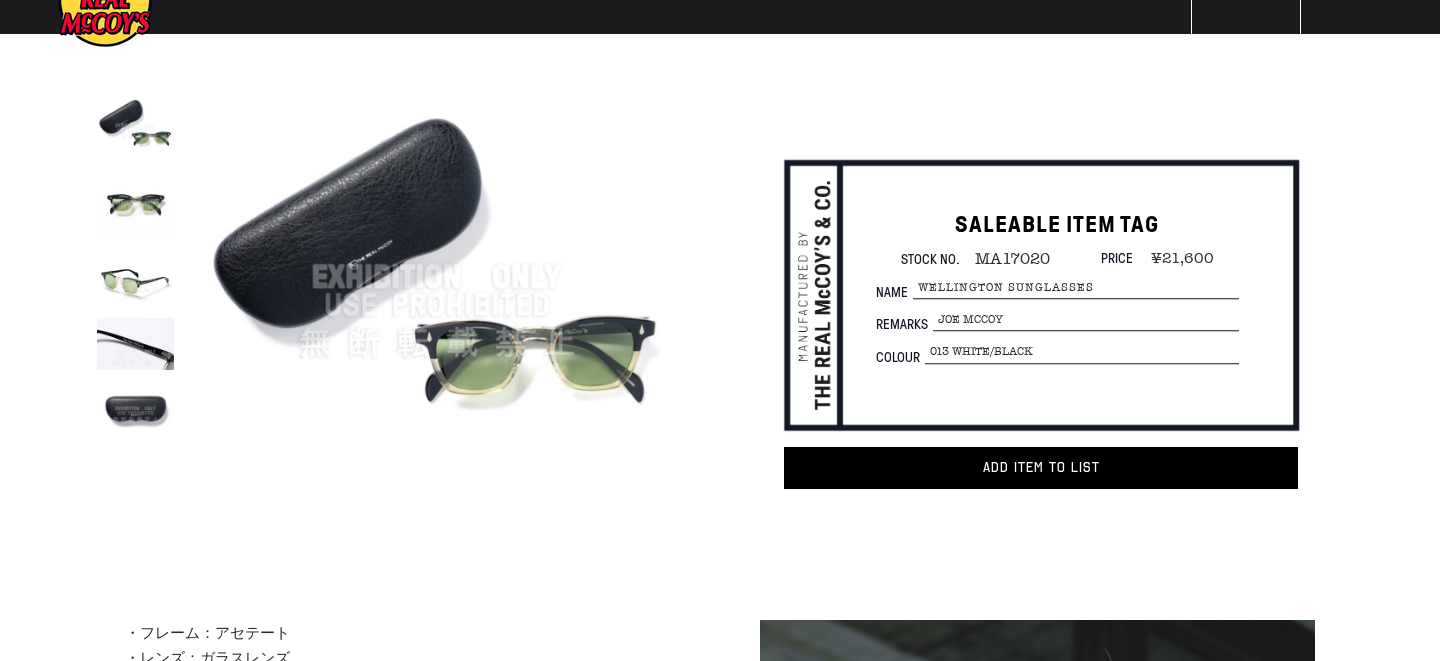 scroll, scrollTop: 57, scrollLeft: 0, axis: vertical 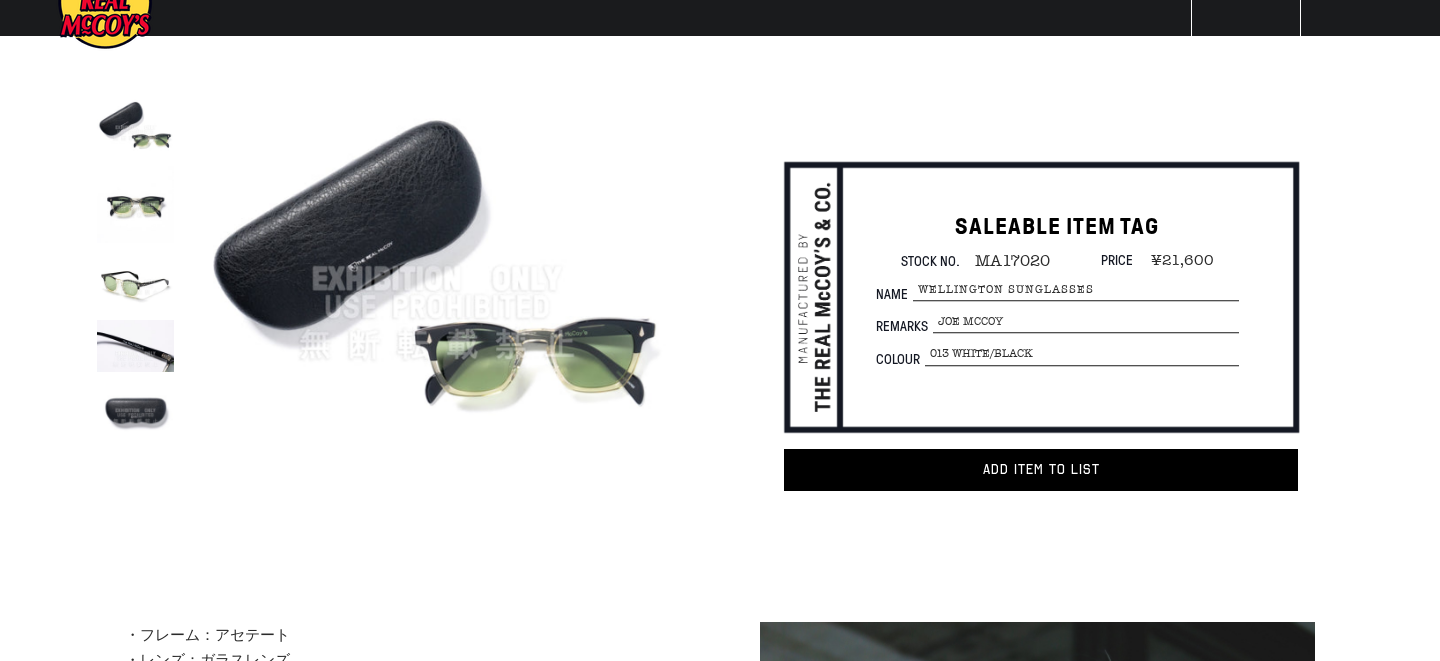 click at bounding box center [135, 204] 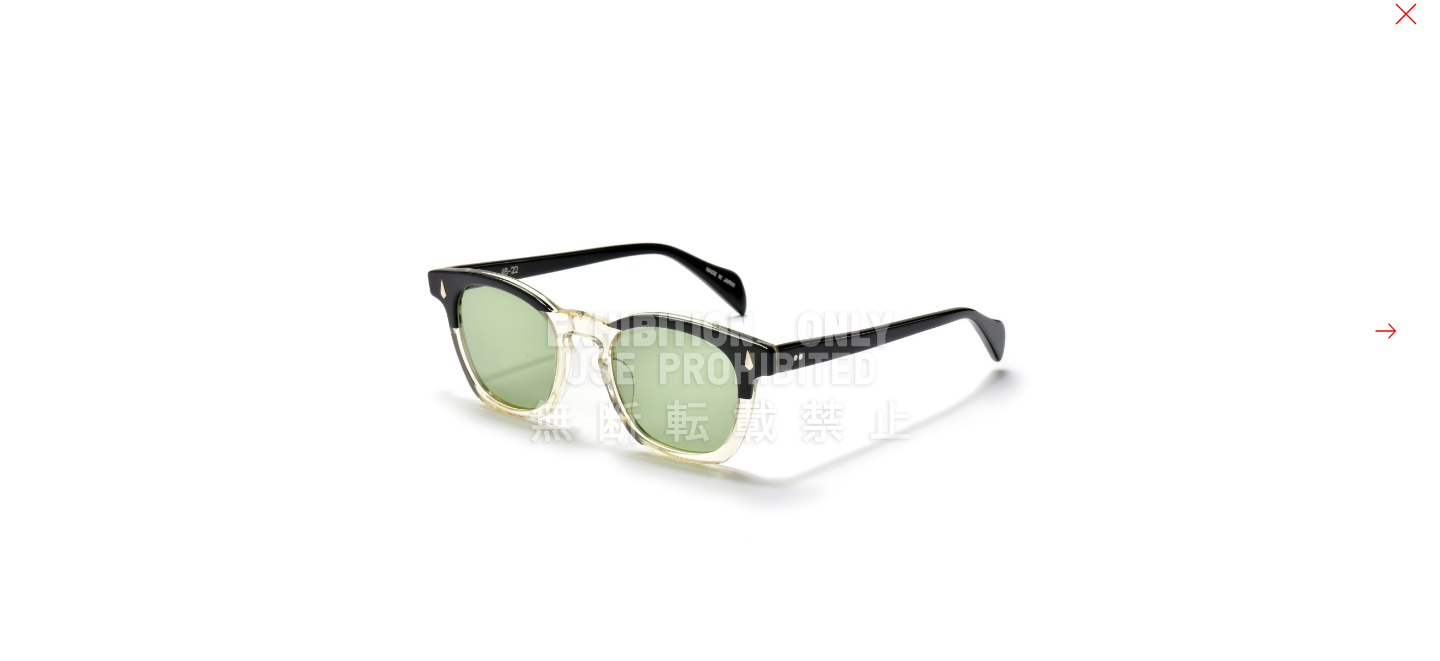 click at bounding box center (1386, 331) 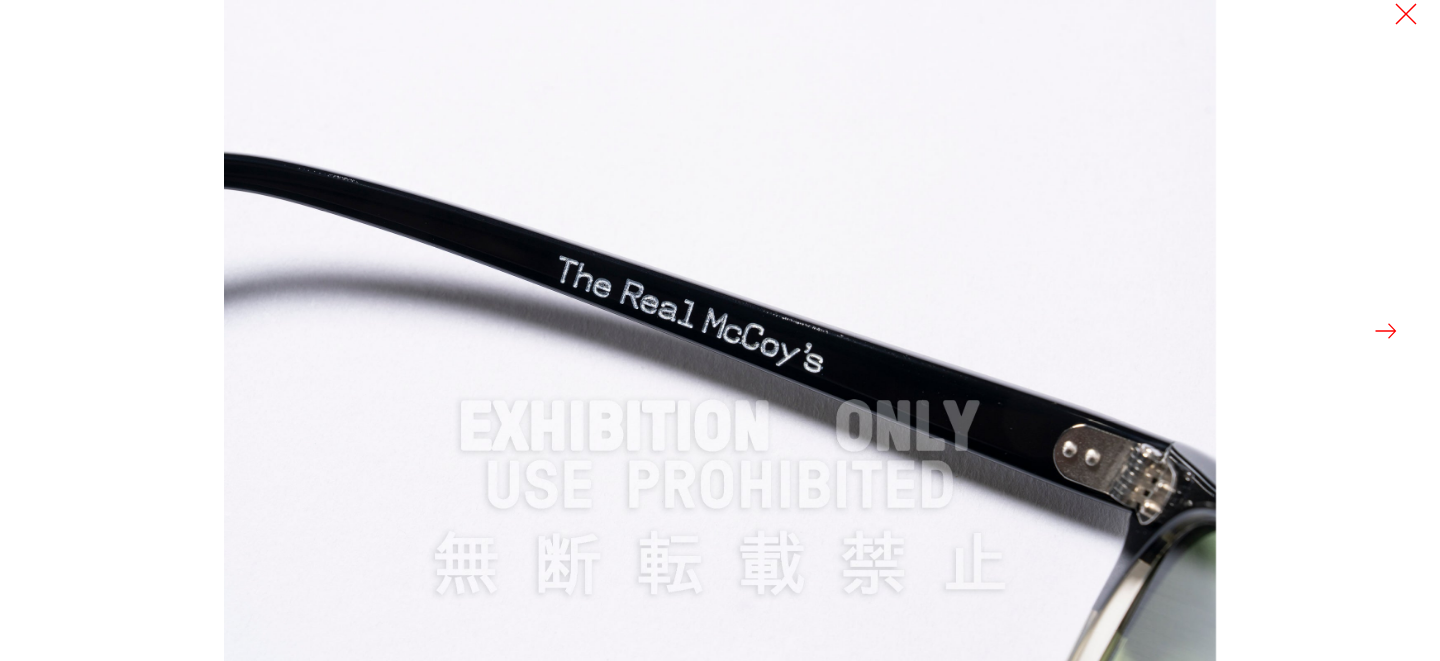 click at bounding box center (1386, 331) 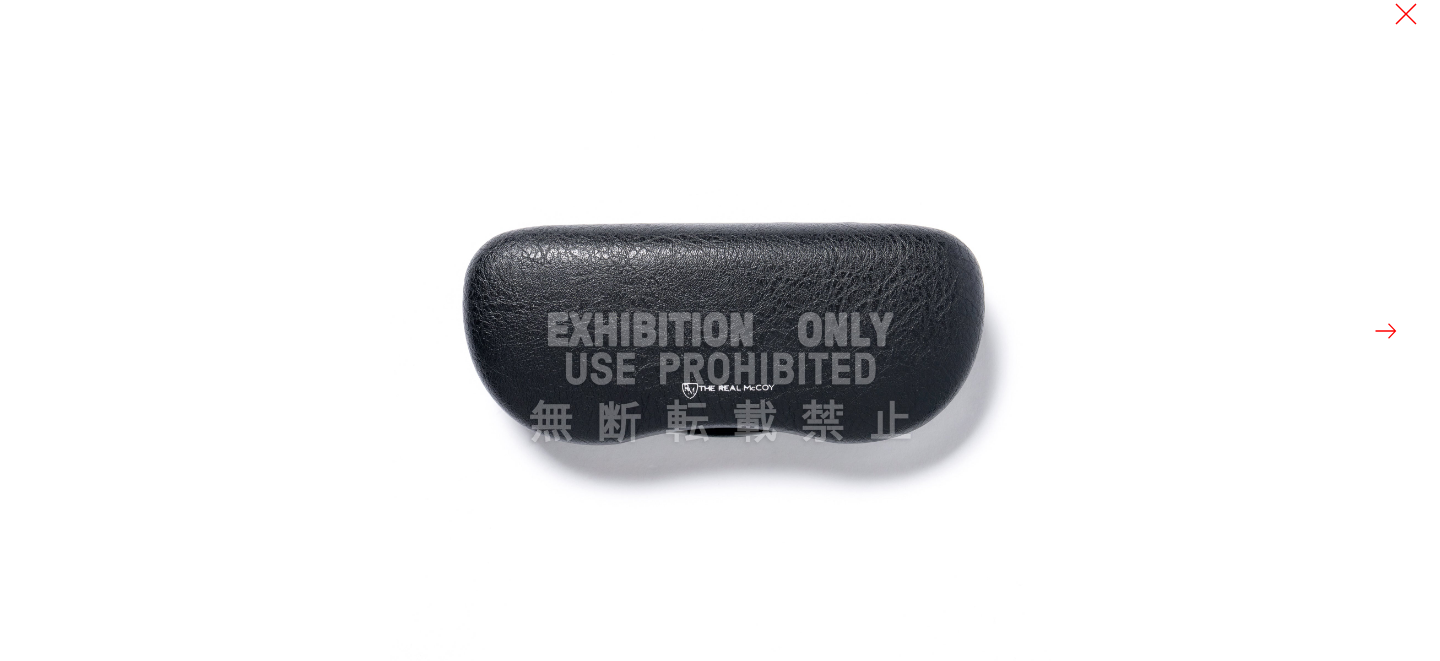 click at bounding box center (1386, 331) 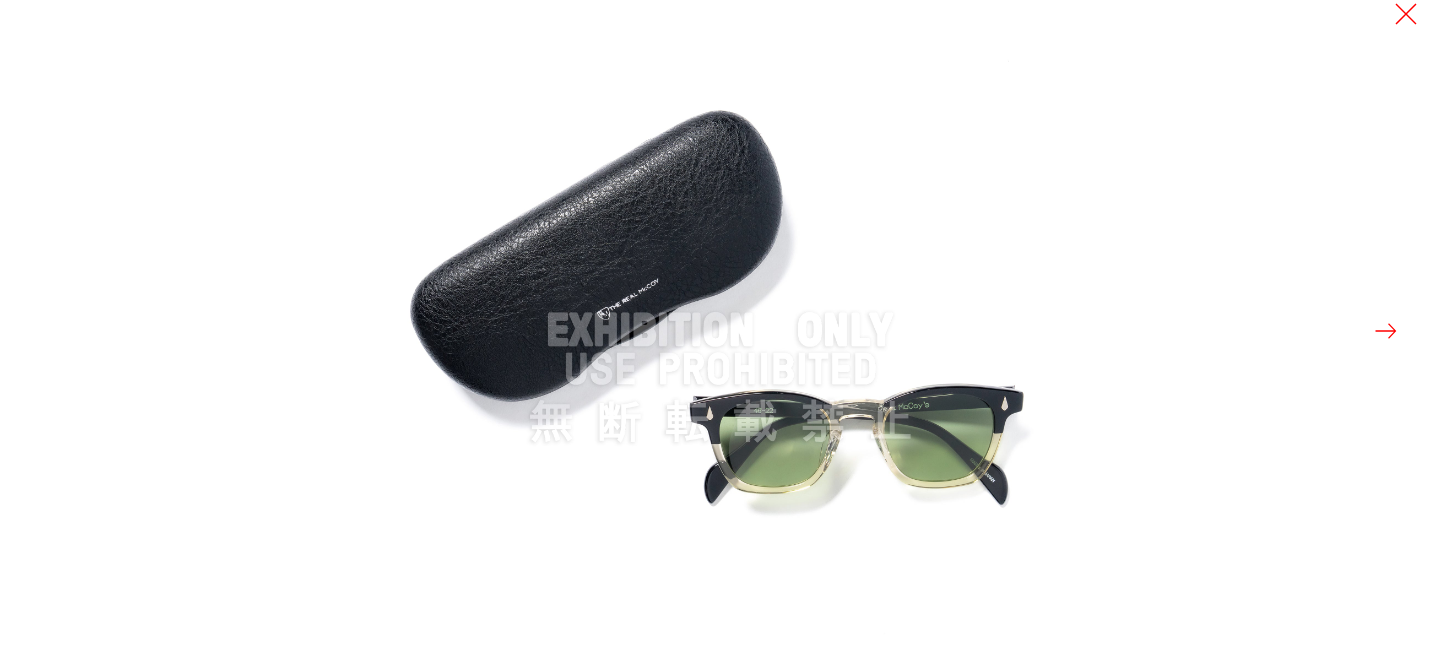click at bounding box center [1386, 331] 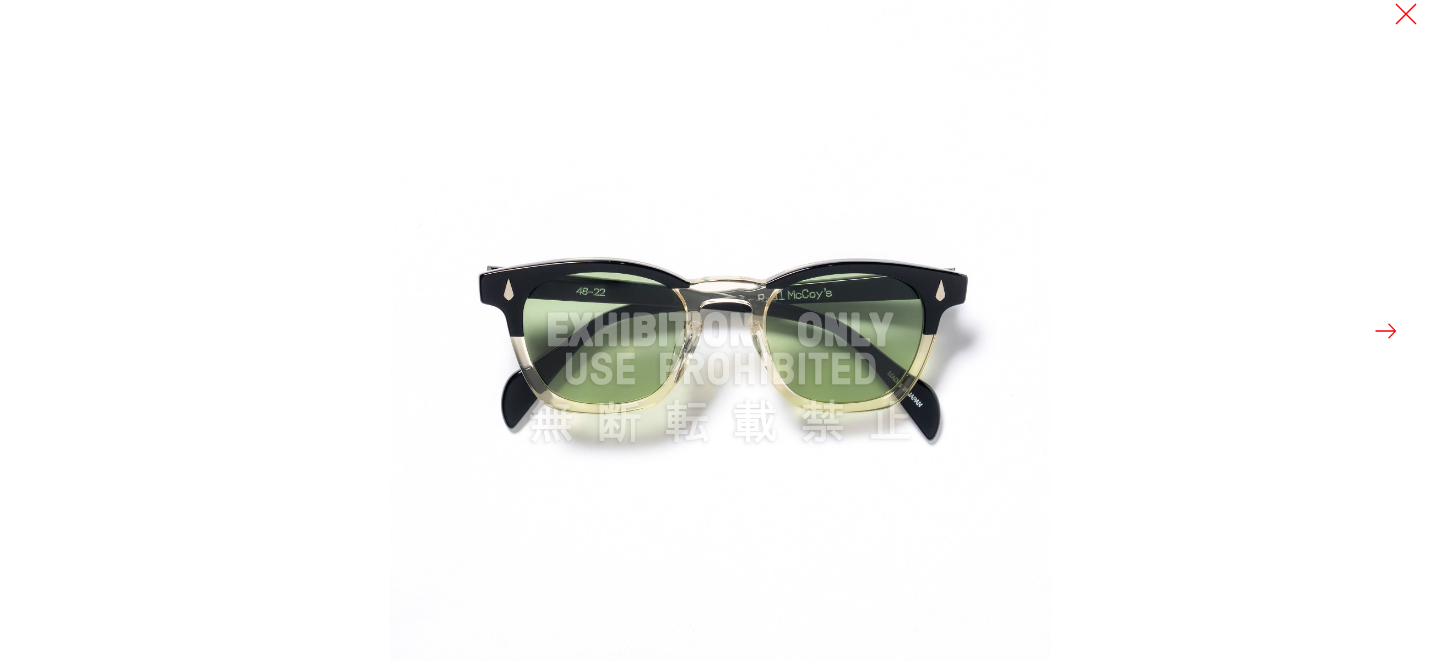 click at bounding box center (1386, 331) 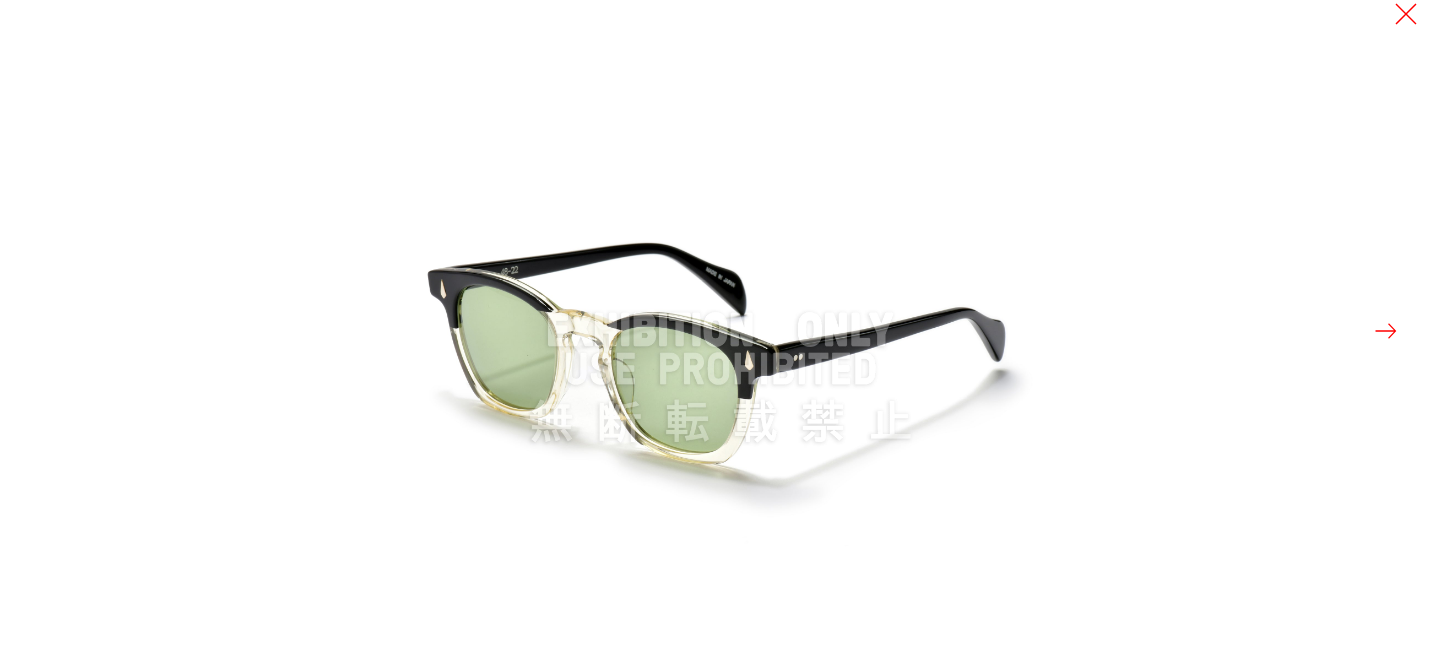 click at bounding box center (2557, 330) 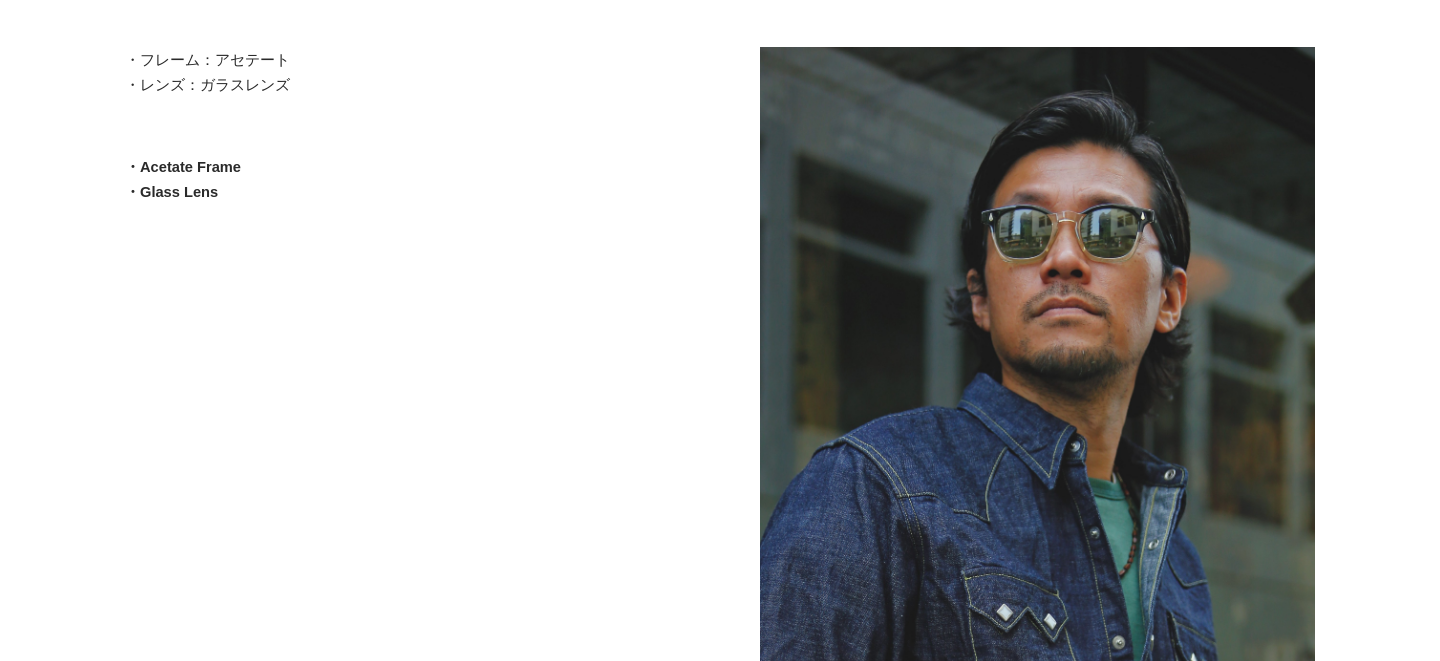 scroll, scrollTop: 639, scrollLeft: 0, axis: vertical 